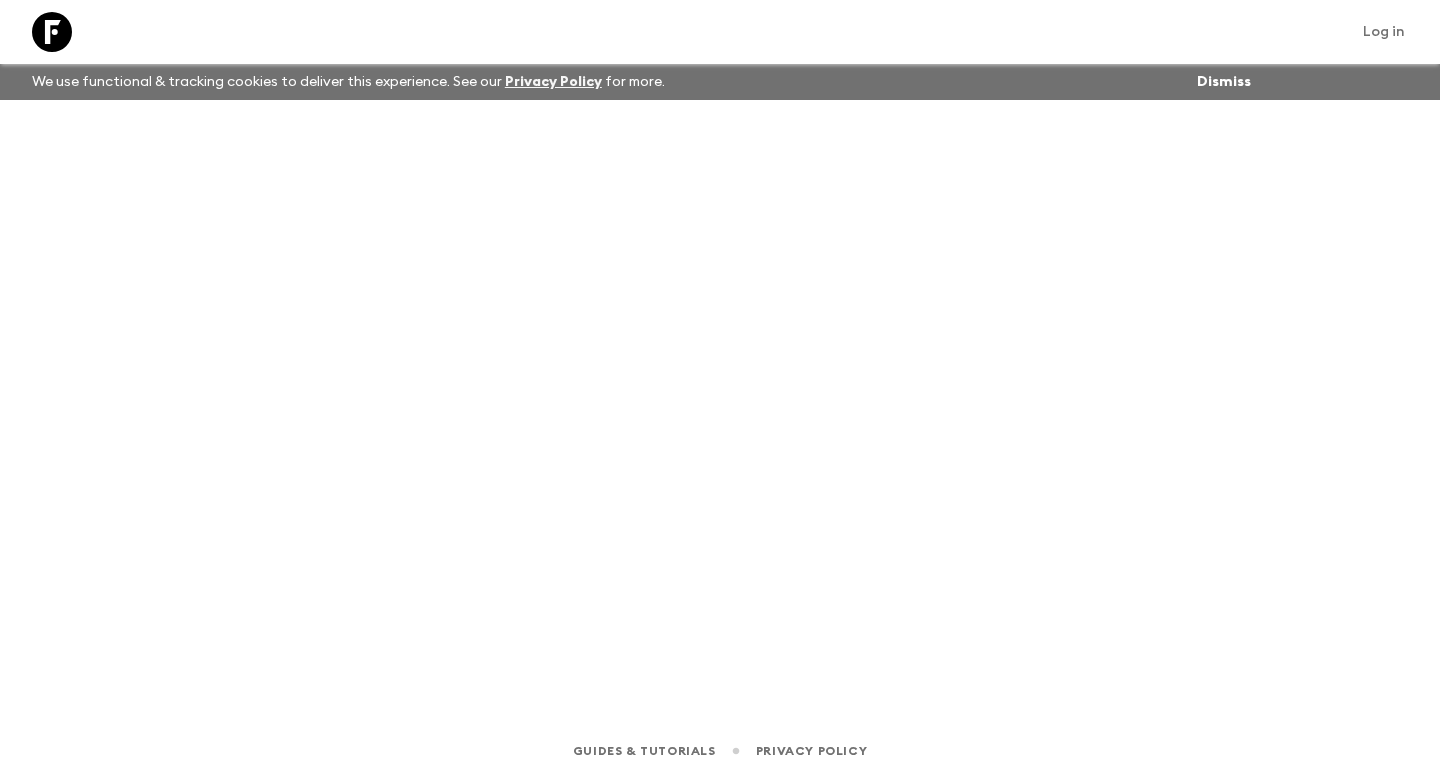 scroll, scrollTop: 0, scrollLeft: 0, axis: both 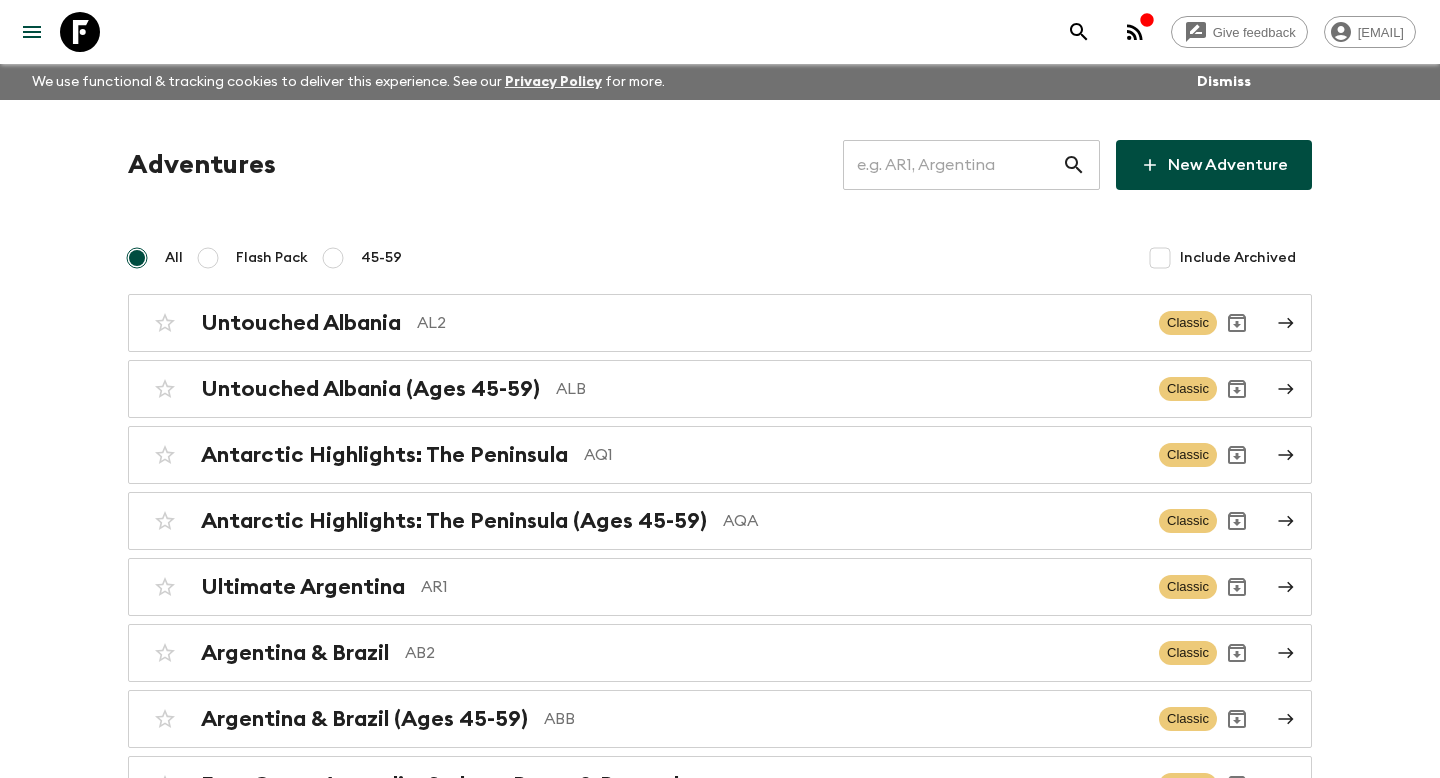 click at bounding box center (952, 165) 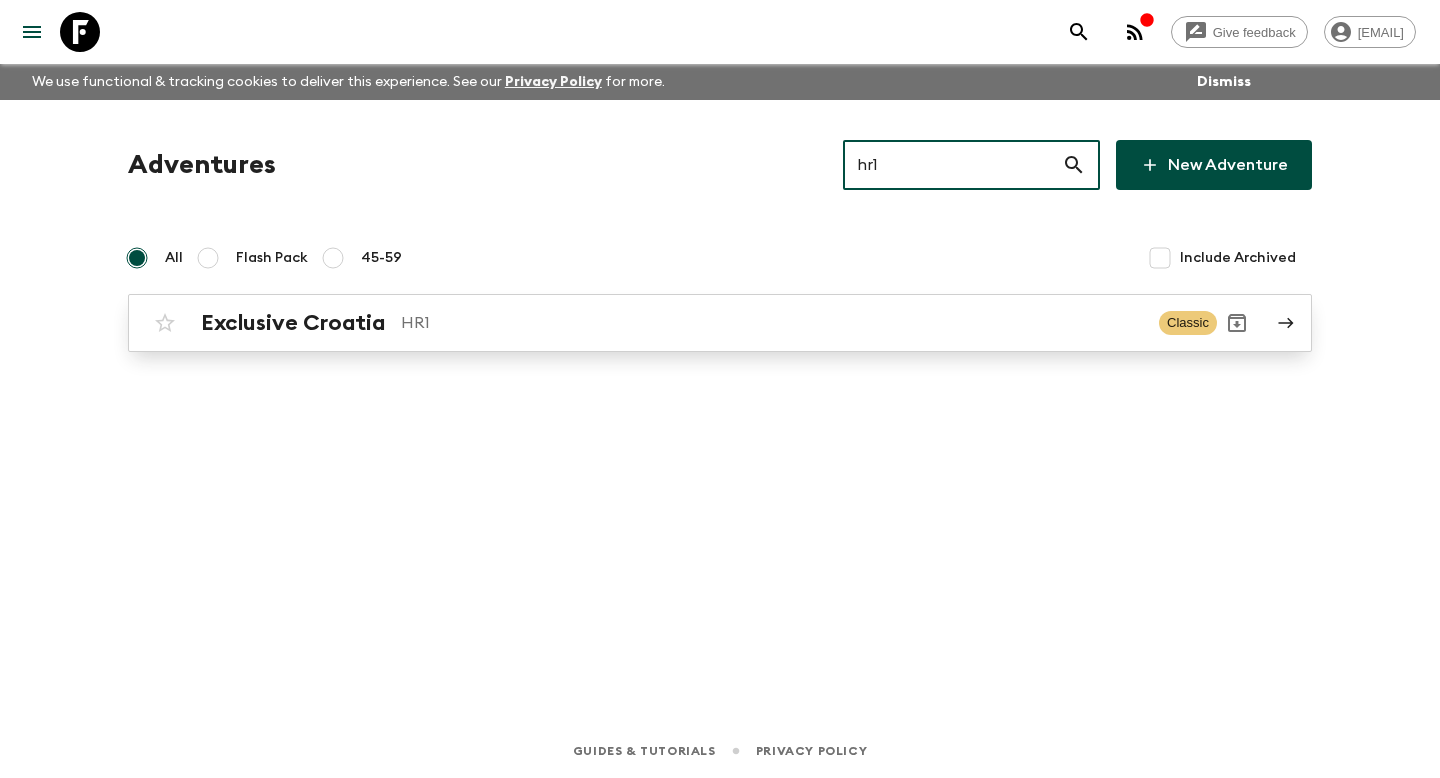 type on "hr1" 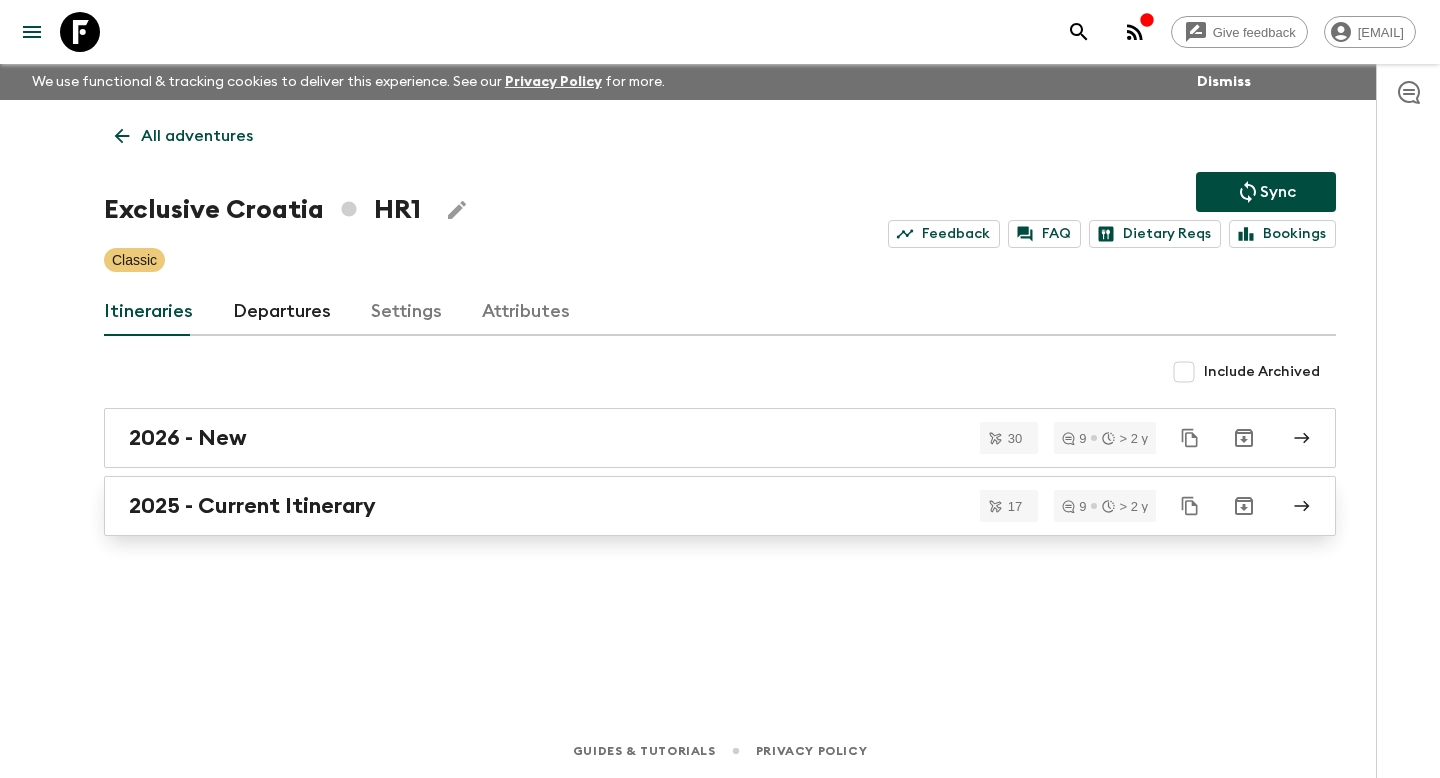click on "2025 - Current Itinerary" at bounding box center (720, 506) 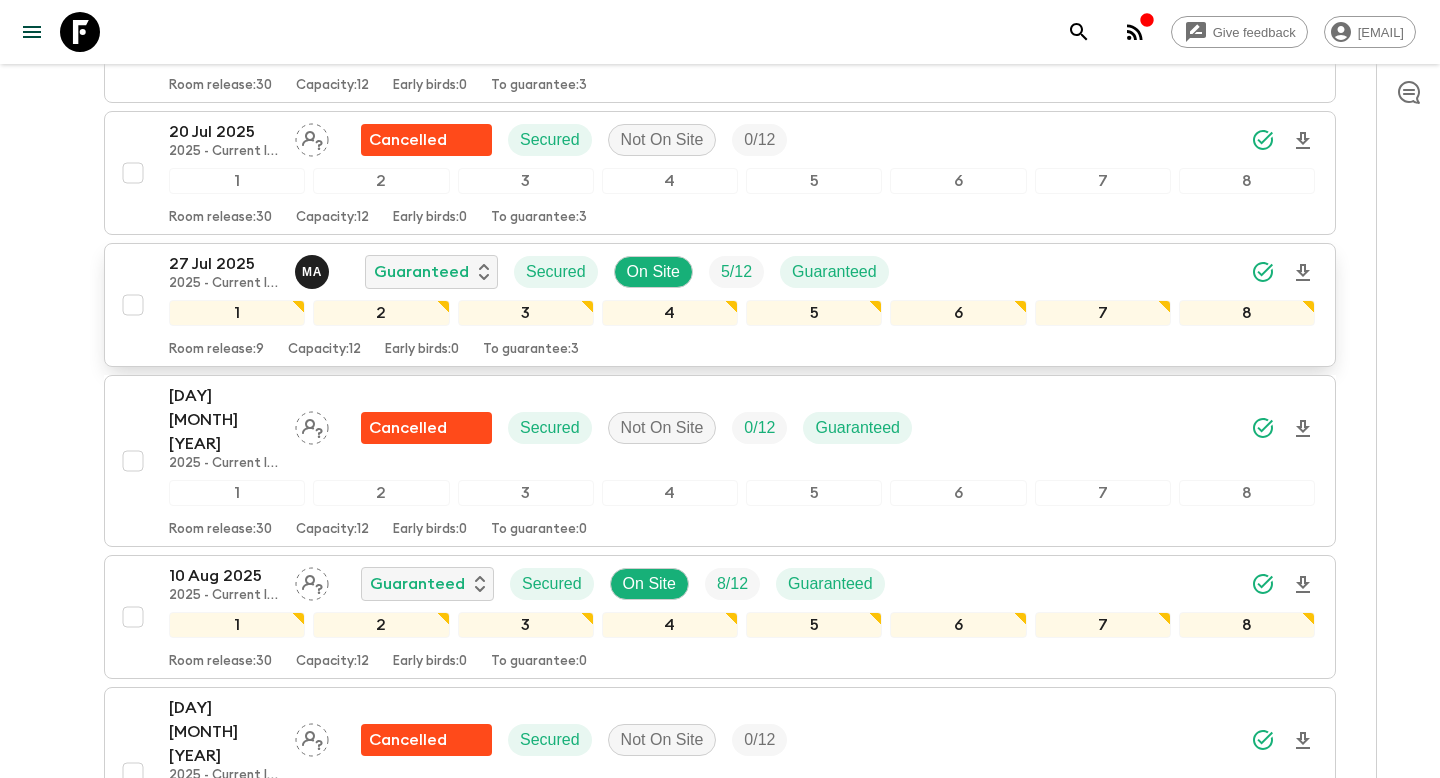 scroll, scrollTop: 643, scrollLeft: 0, axis: vertical 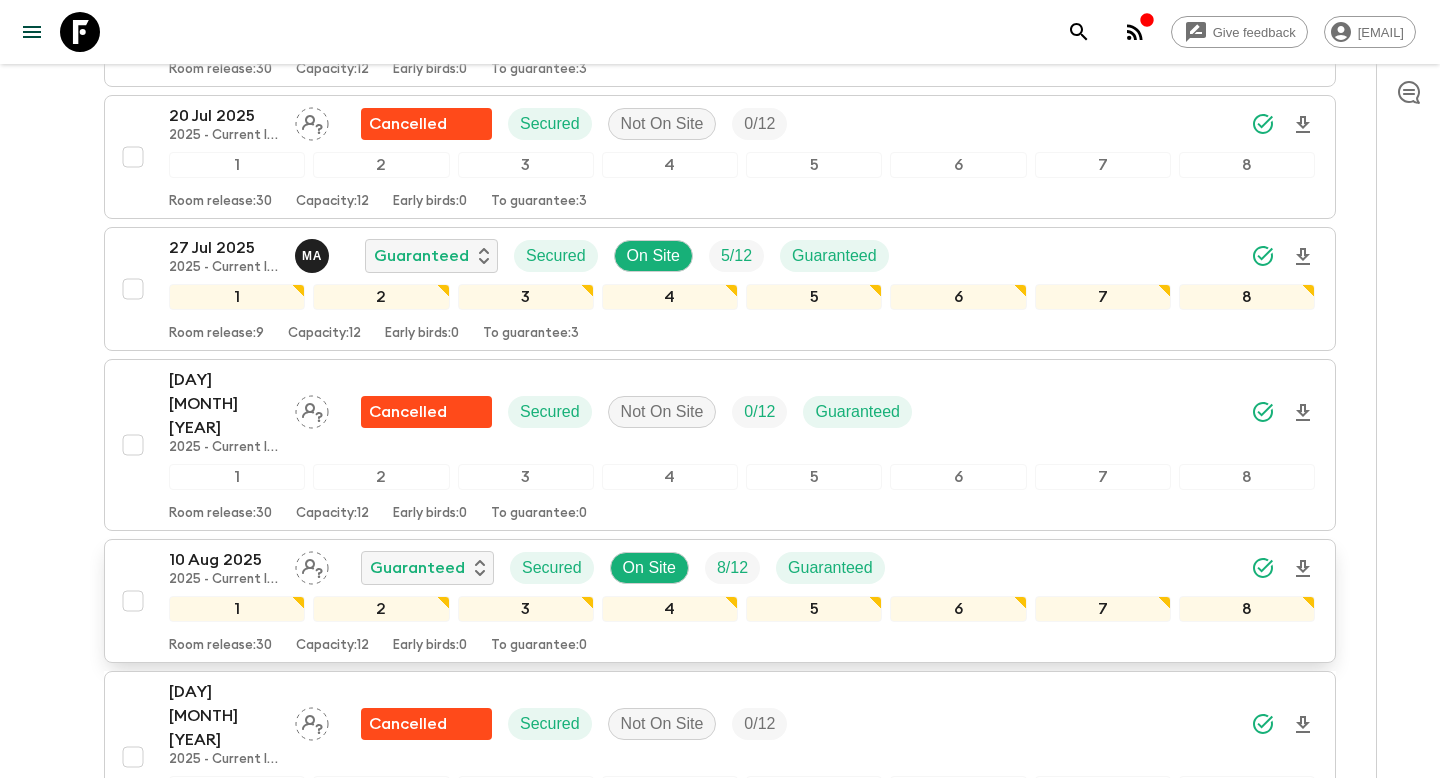 click on "[DAY] [MONTH] [YEAR] [YEAR] - [CURRENT] [ITINERARY] [GUARANTEED] [SECURED] [ON] [SITE] [NUMBER] / [NUMBER] [GUARANTEED] [NUMBER] [NUMBER] [NUMBER] [NUMBER] [NUMBER] [NUMBER] [NUMBER] [NUMBER] [ROOM] [RELEASE]: [NUMBER] [CAPACITY]: [NUMBER] [EARLY] [BIRDS]: [NUMBER] [TO] [GUARANTEE]: [NUMBER]" at bounding box center [714, 601] 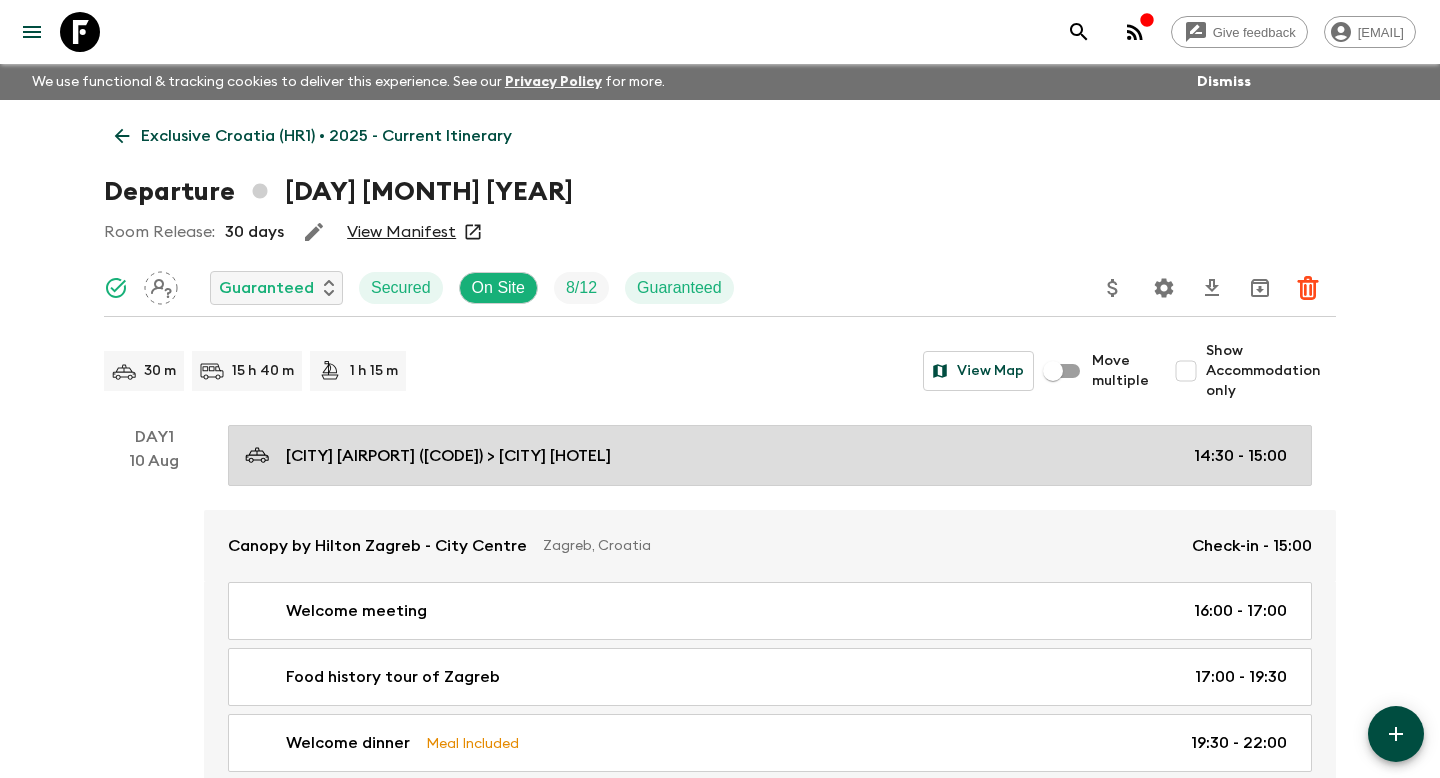 scroll, scrollTop: 88, scrollLeft: 0, axis: vertical 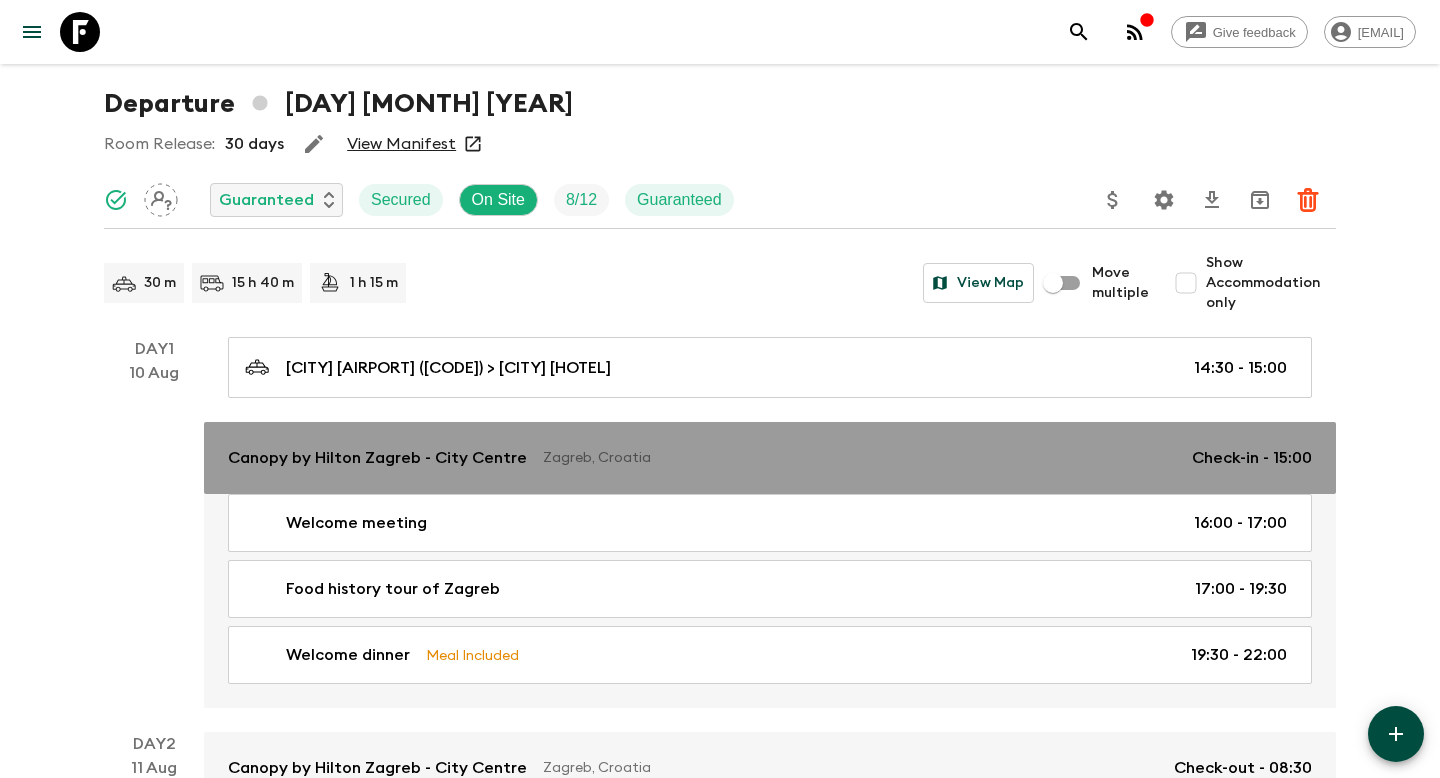 click on "Canopy by Hilton Zagreb - City Centre" at bounding box center (377, 458) 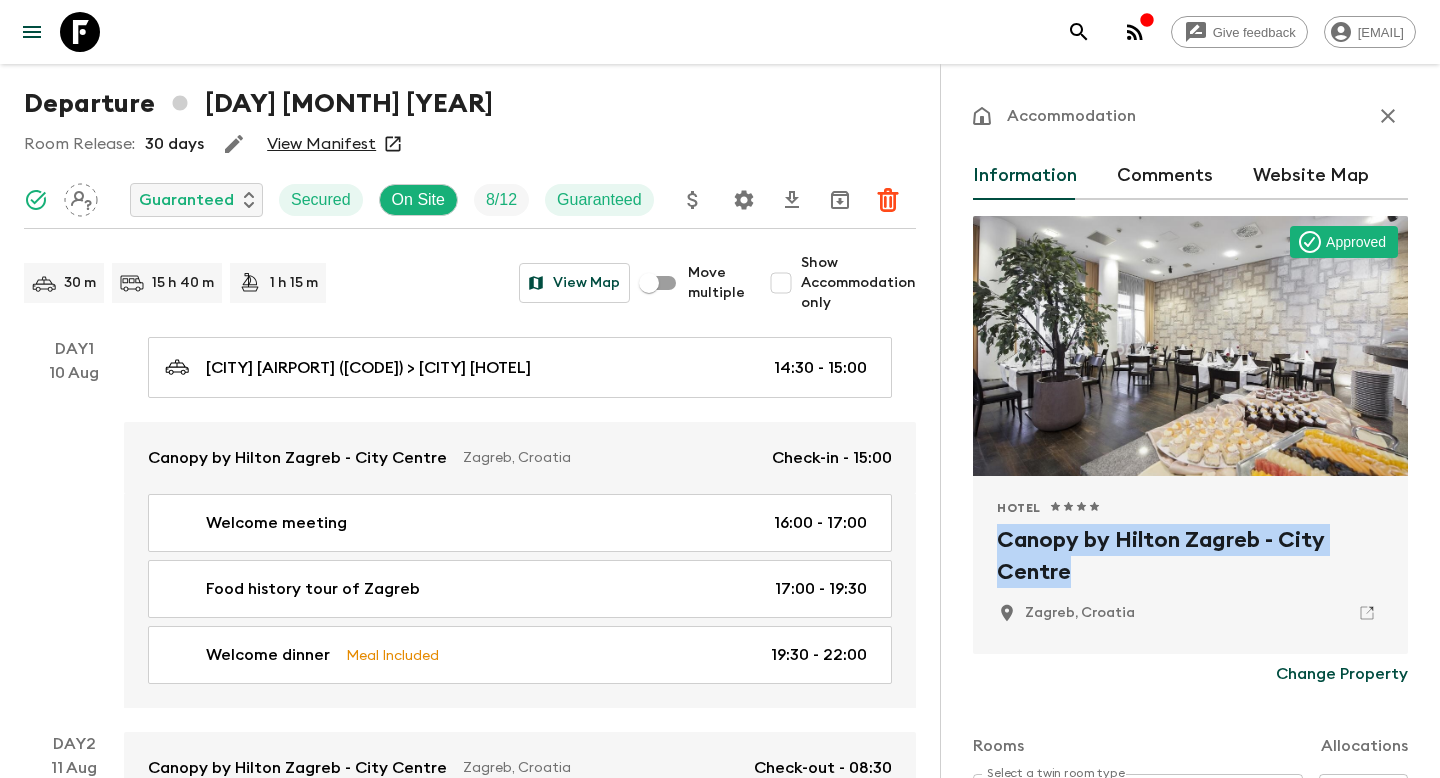 drag, startPoint x: 1091, startPoint y: 571, endPoint x: 997, endPoint y: 542, distance: 98.37174 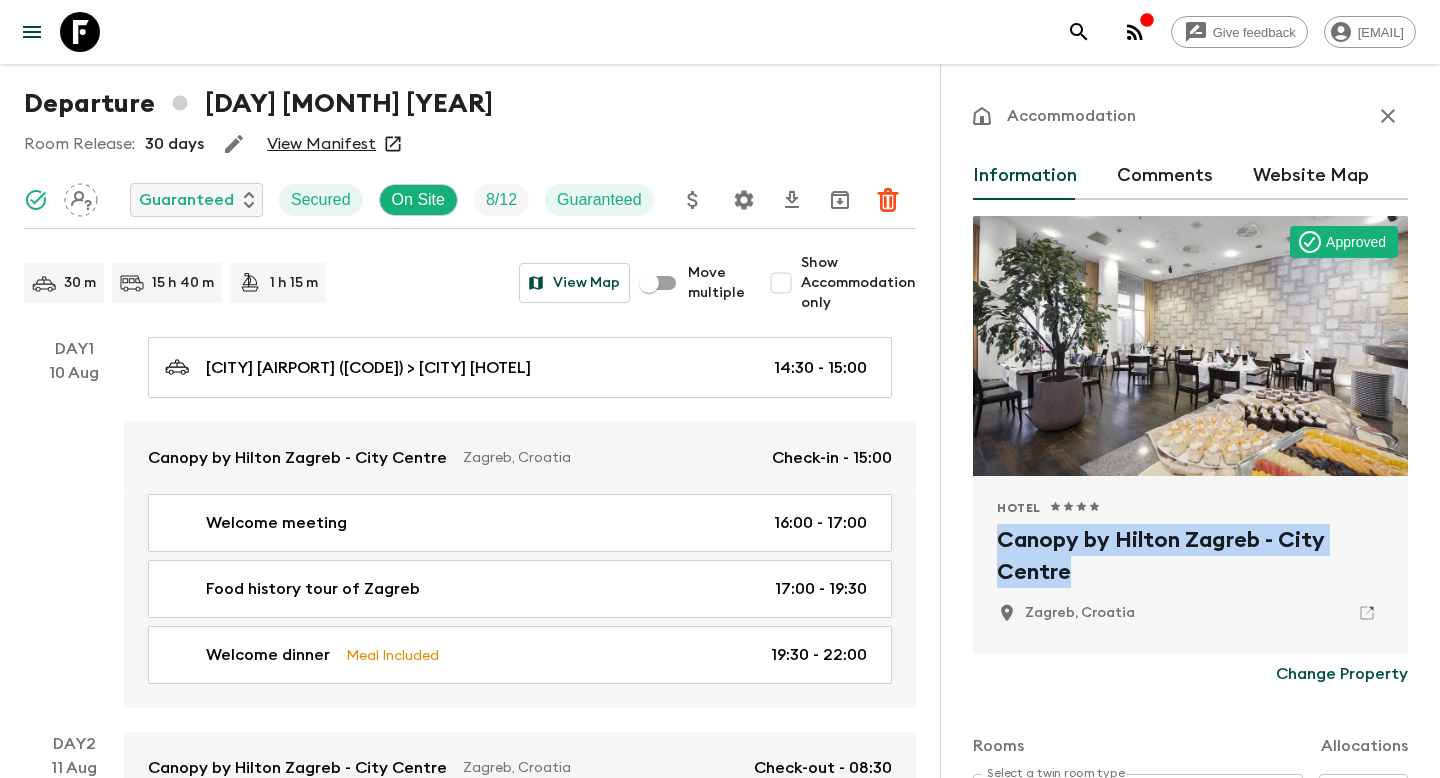 click on "Canopy by Hilton Zagreb - City Centre" at bounding box center (1190, 556) 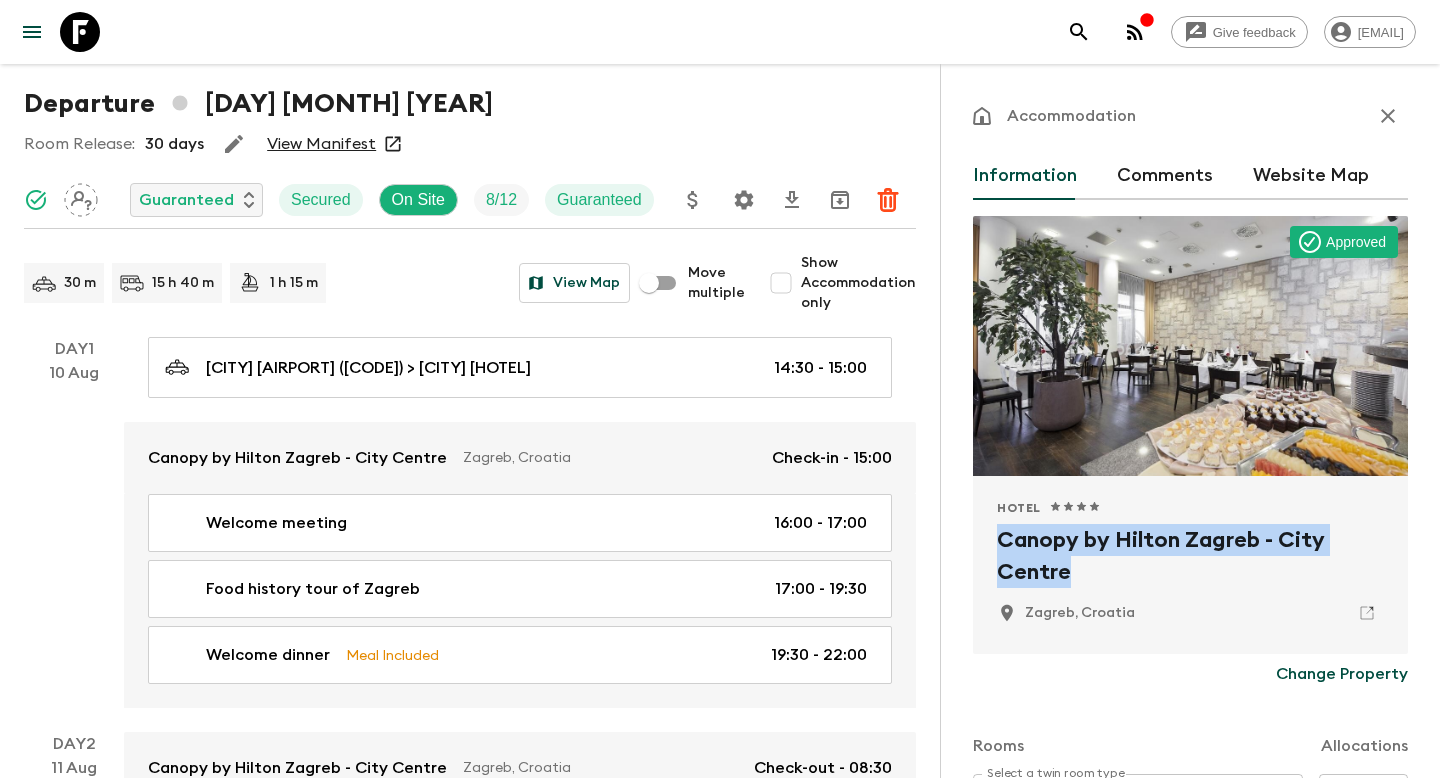 copy on "Canopy by Hilton Zagreb - City Centre" 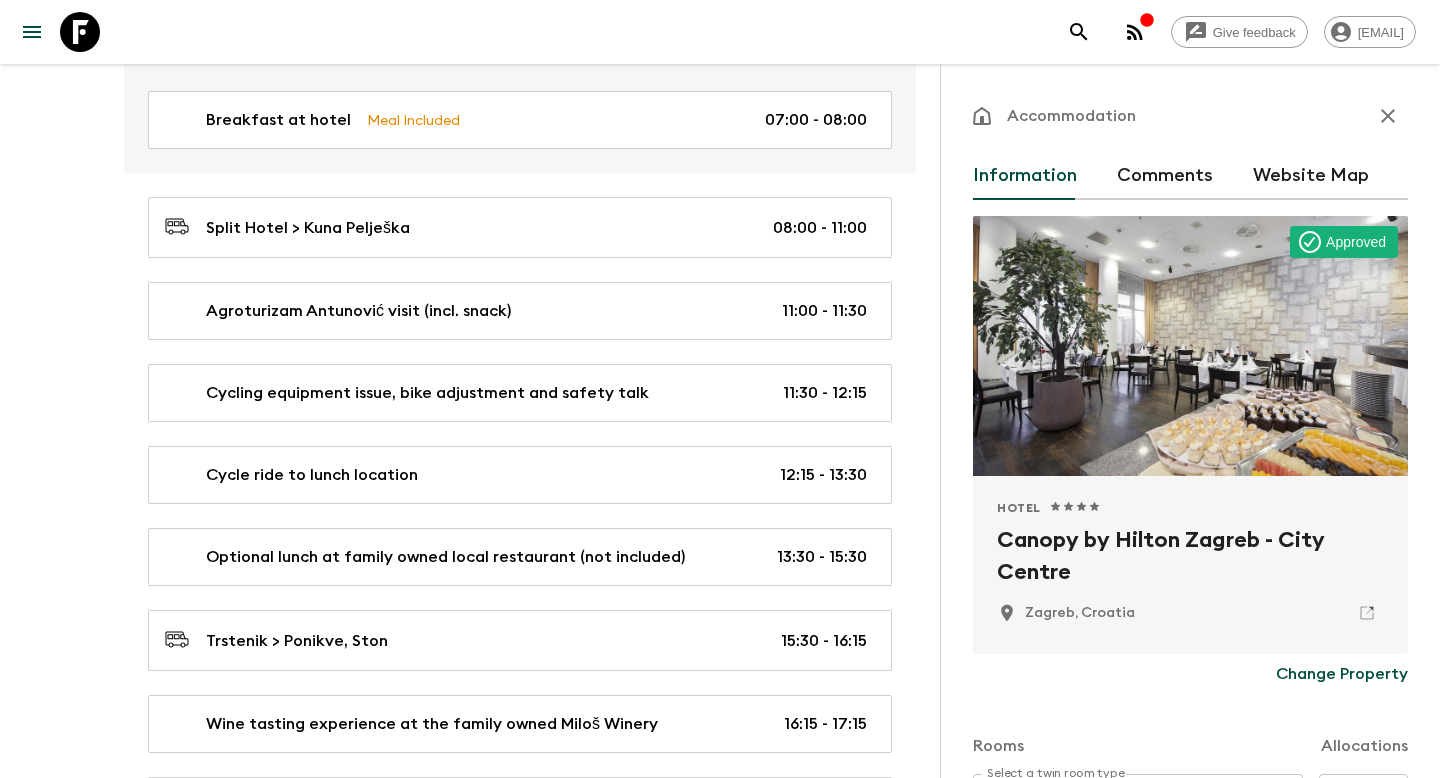 scroll, scrollTop: 4010, scrollLeft: 0, axis: vertical 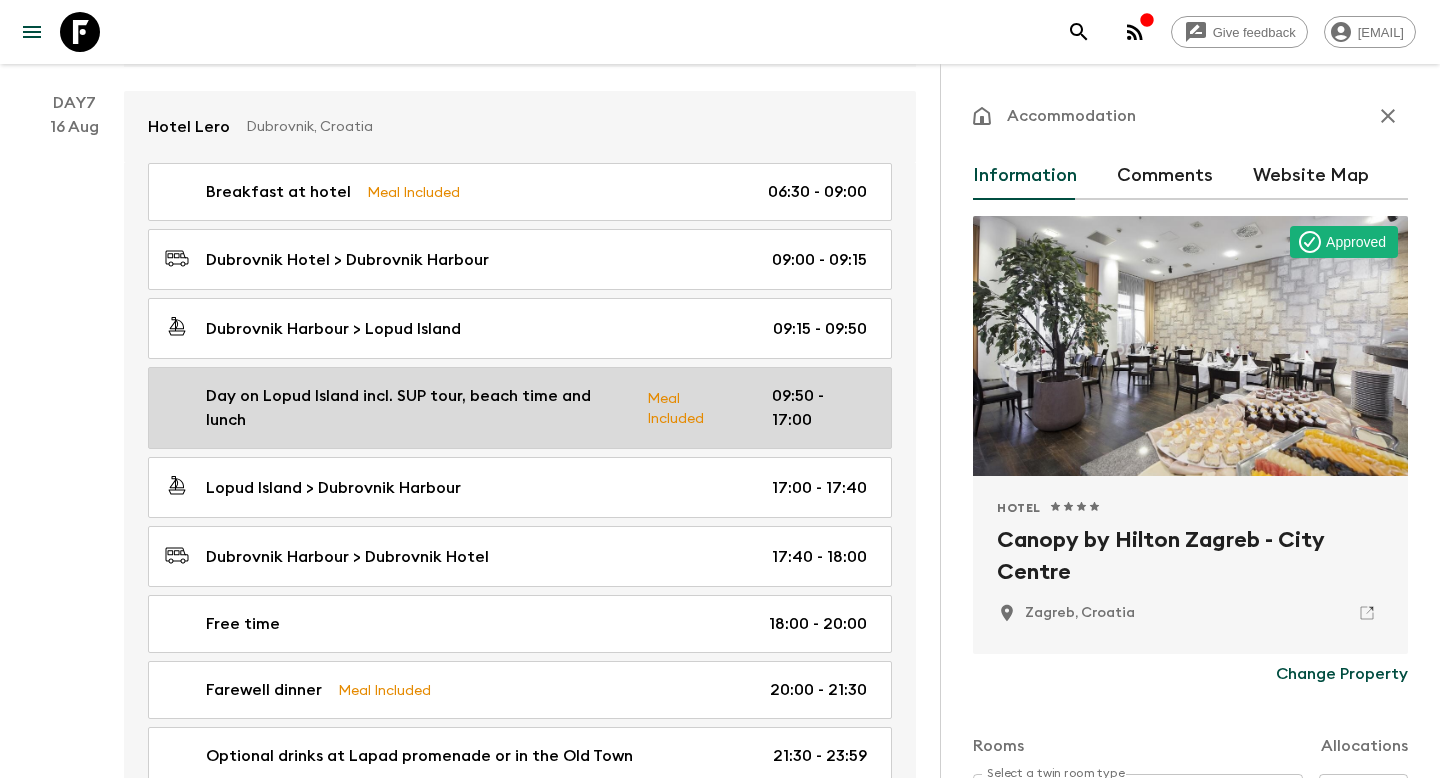 click on "Day on Lopud Island incl. SUP tour, beach time and lunch" at bounding box center (419, 408) 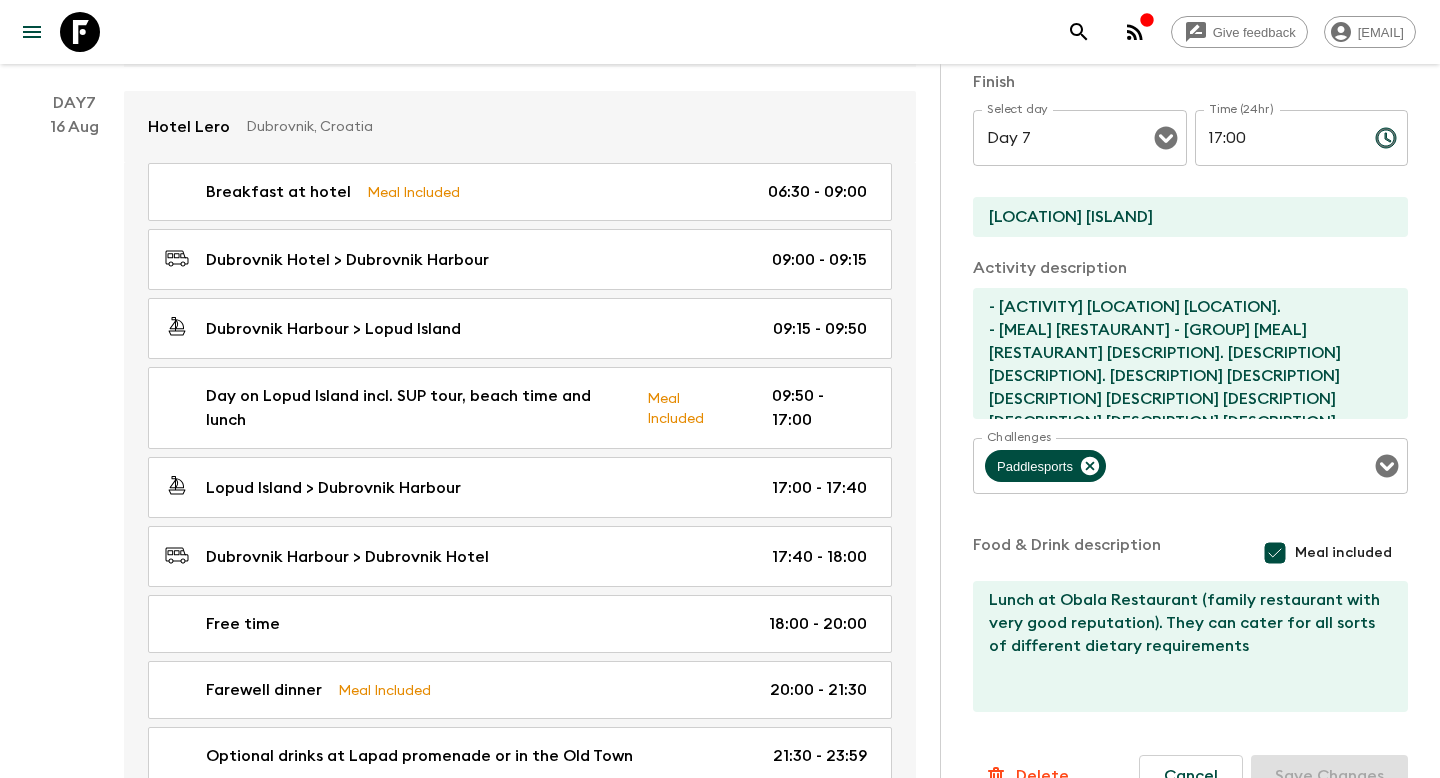 scroll, scrollTop: 662, scrollLeft: 0, axis: vertical 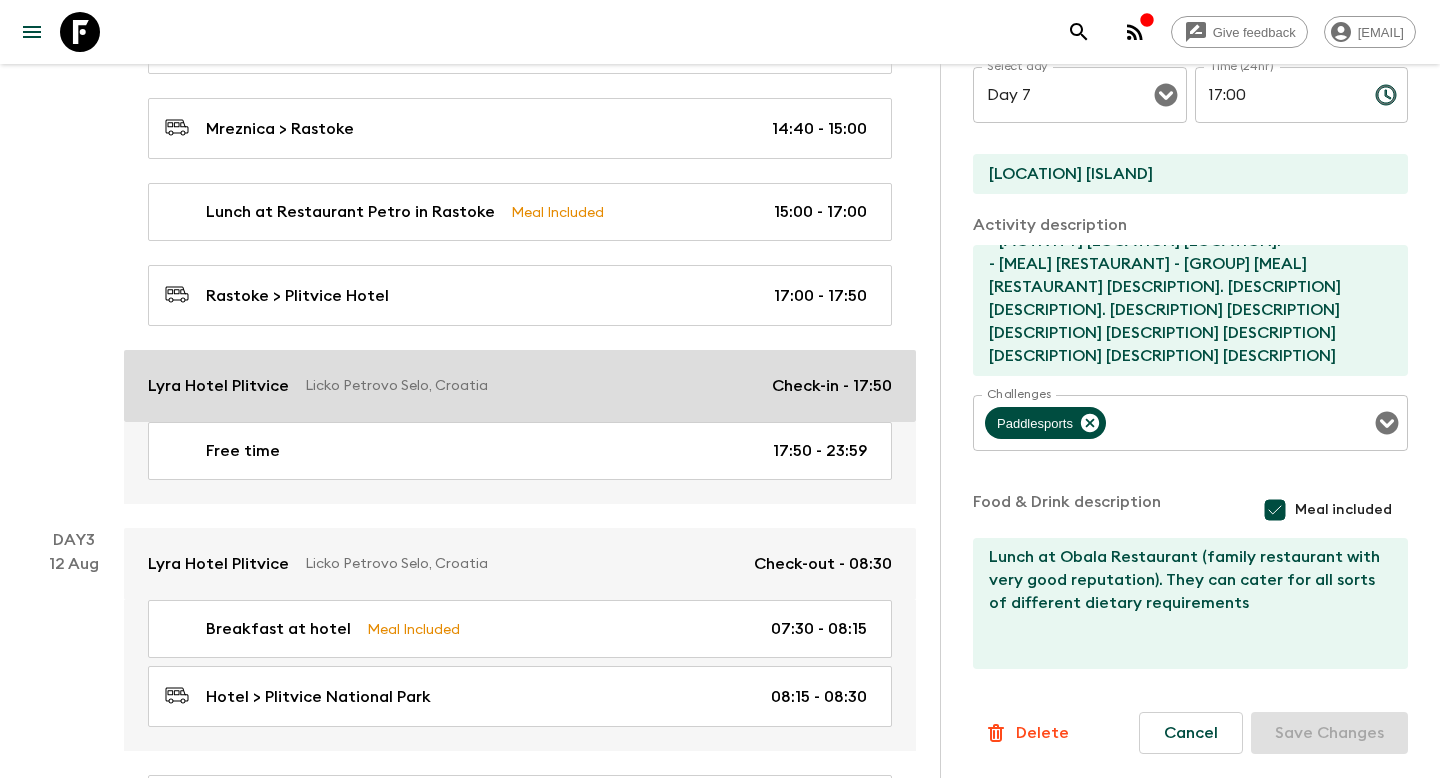 click on "Lyra Hotel Plitvice" at bounding box center (218, 386) 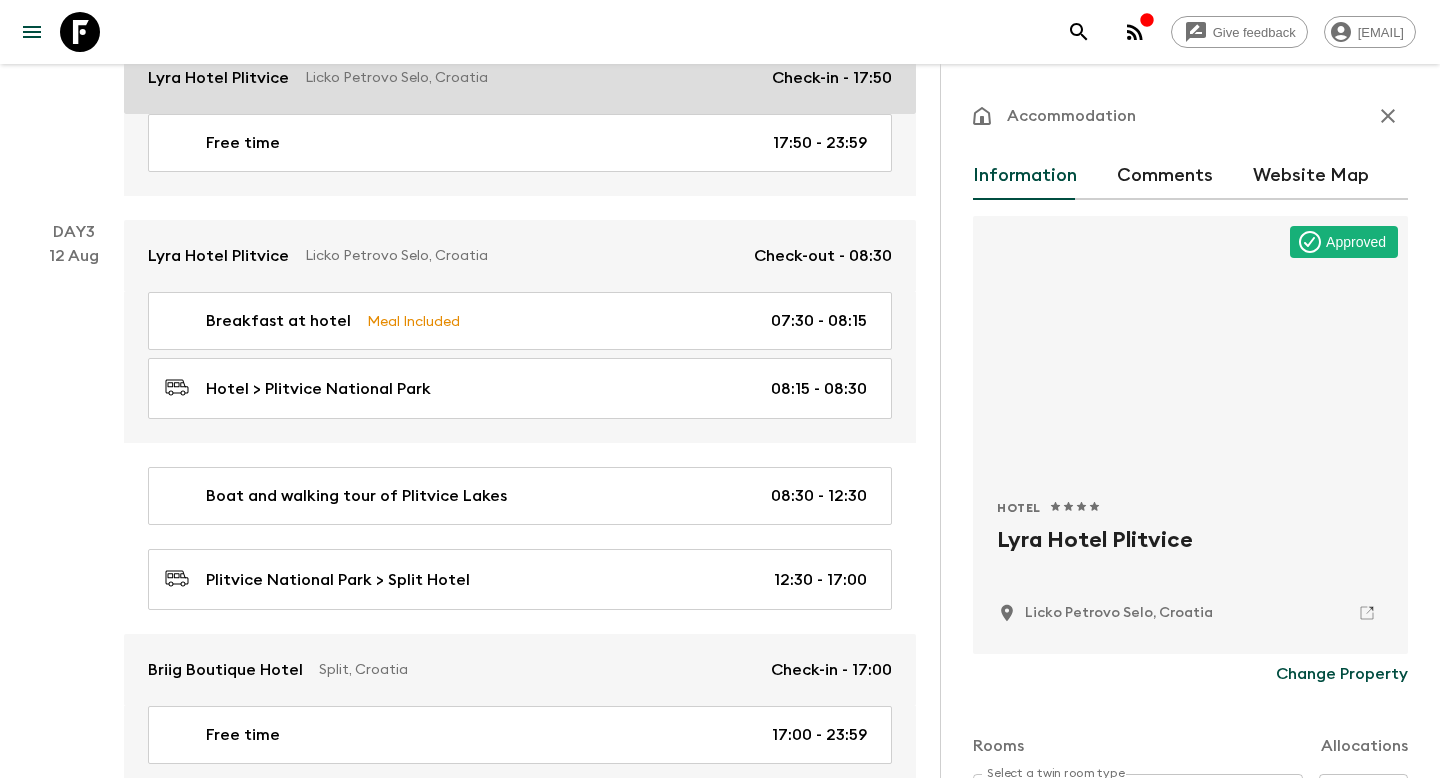 scroll, scrollTop: 1377, scrollLeft: 0, axis: vertical 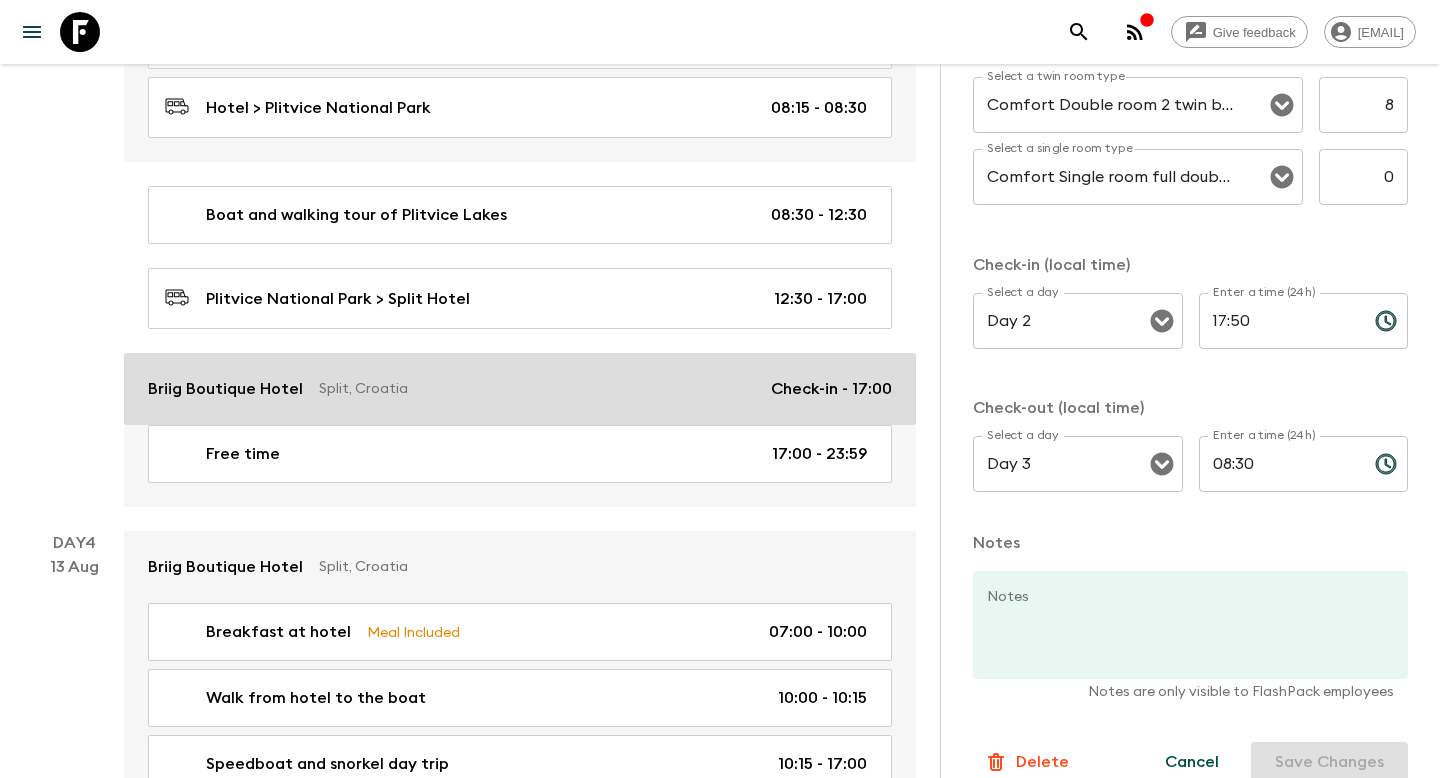 click on "Briig Boutique Hotel" at bounding box center [225, 389] 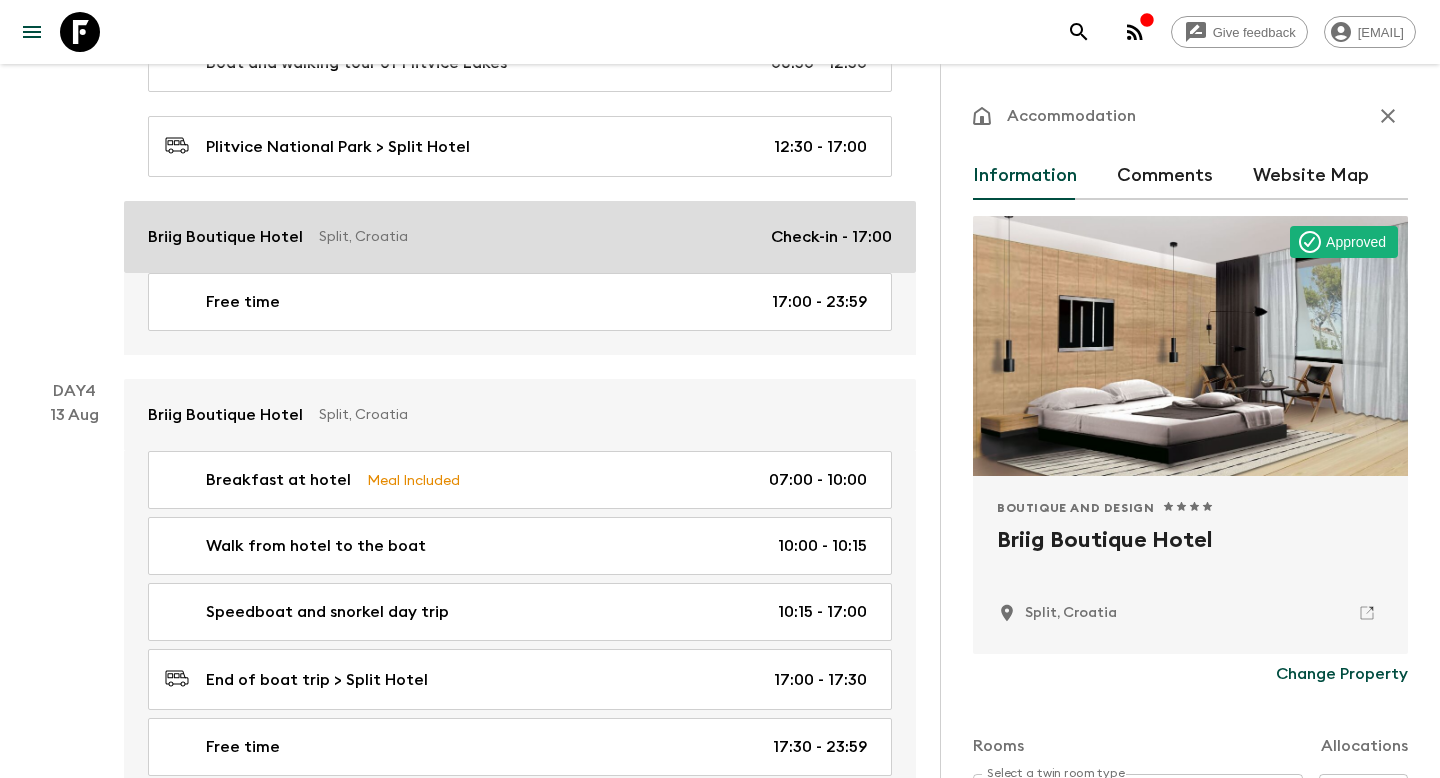 scroll, scrollTop: 2028, scrollLeft: 0, axis: vertical 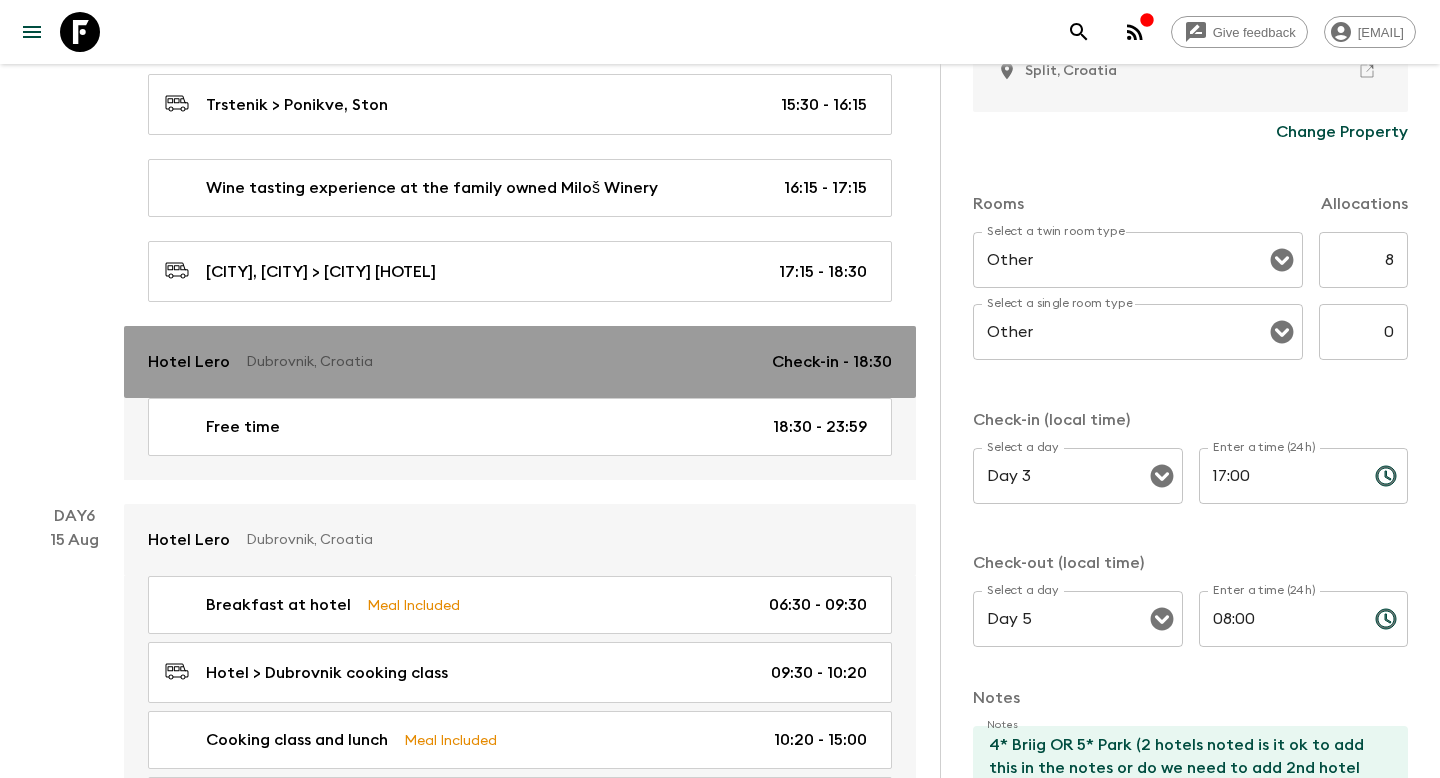 click on "Hotel Lero" at bounding box center (189, 362) 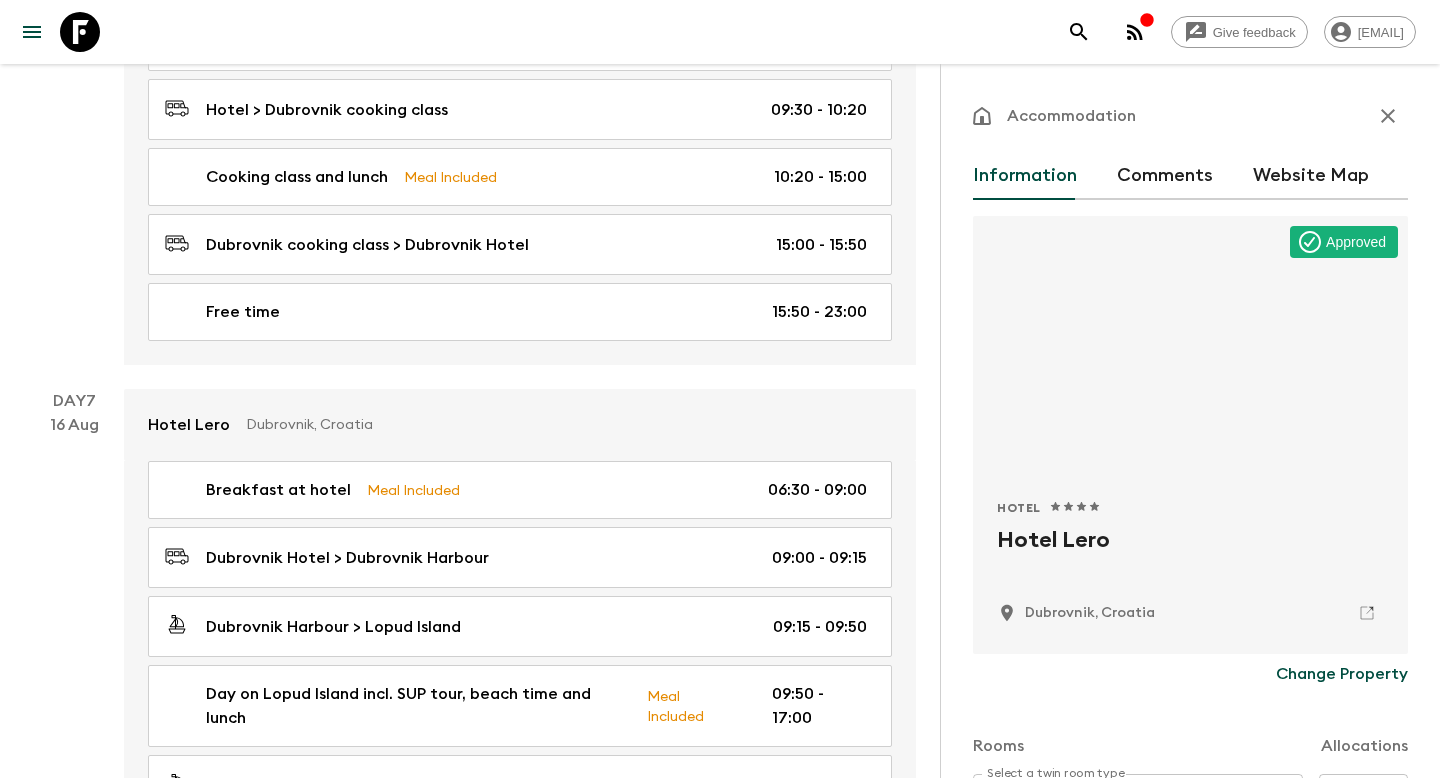 scroll, scrollTop: 3707, scrollLeft: 0, axis: vertical 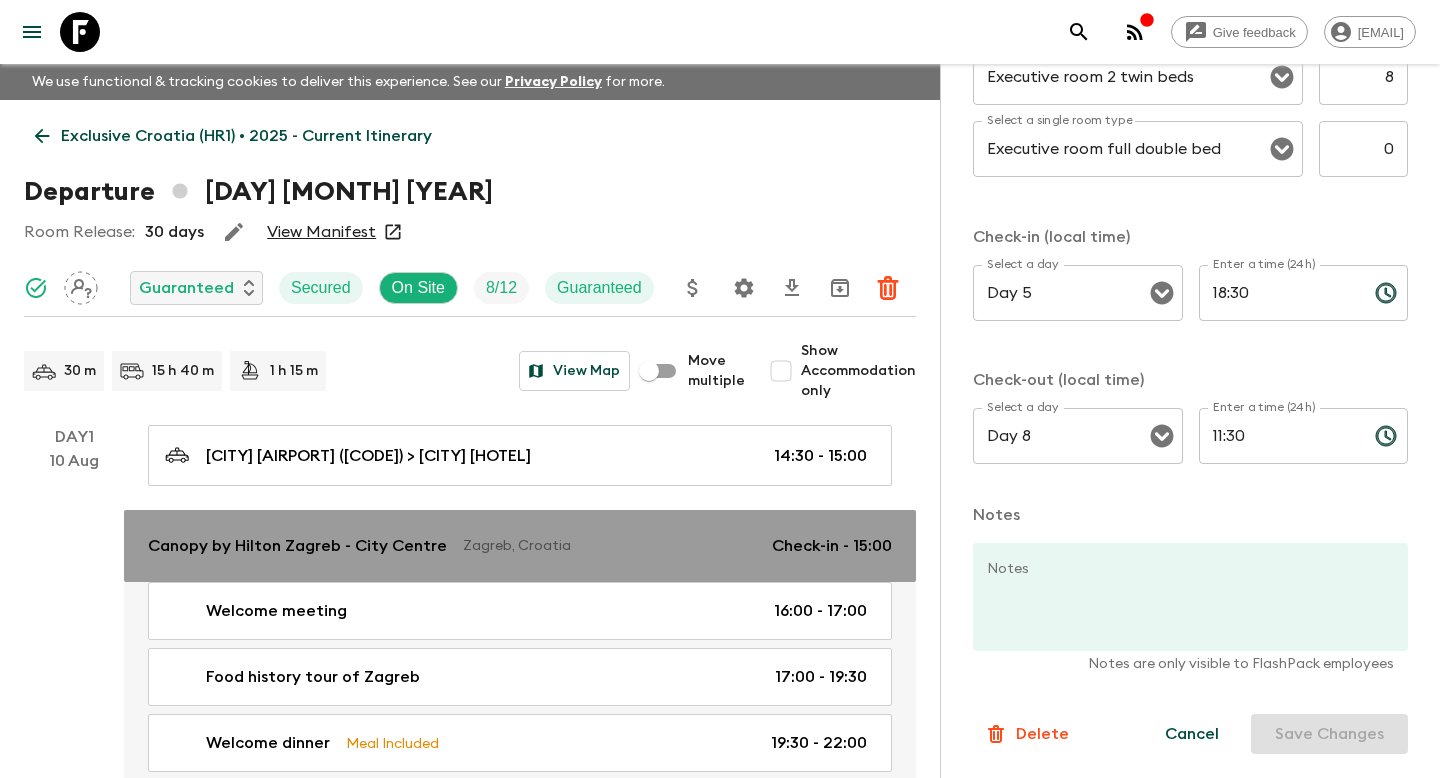 click on "Canopy by Hilton Zagreb - City Centre" at bounding box center [297, 546] 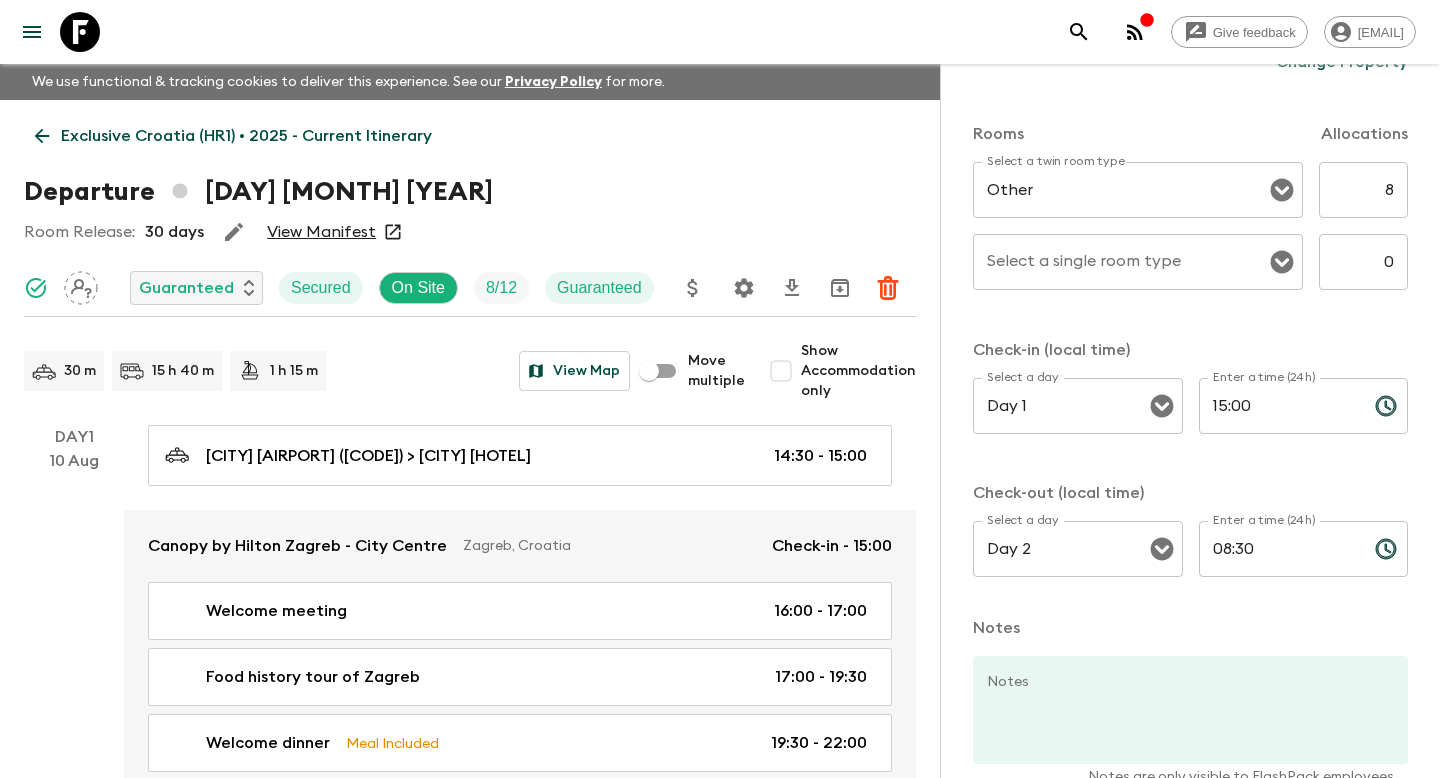 scroll, scrollTop: 607, scrollLeft: 0, axis: vertical 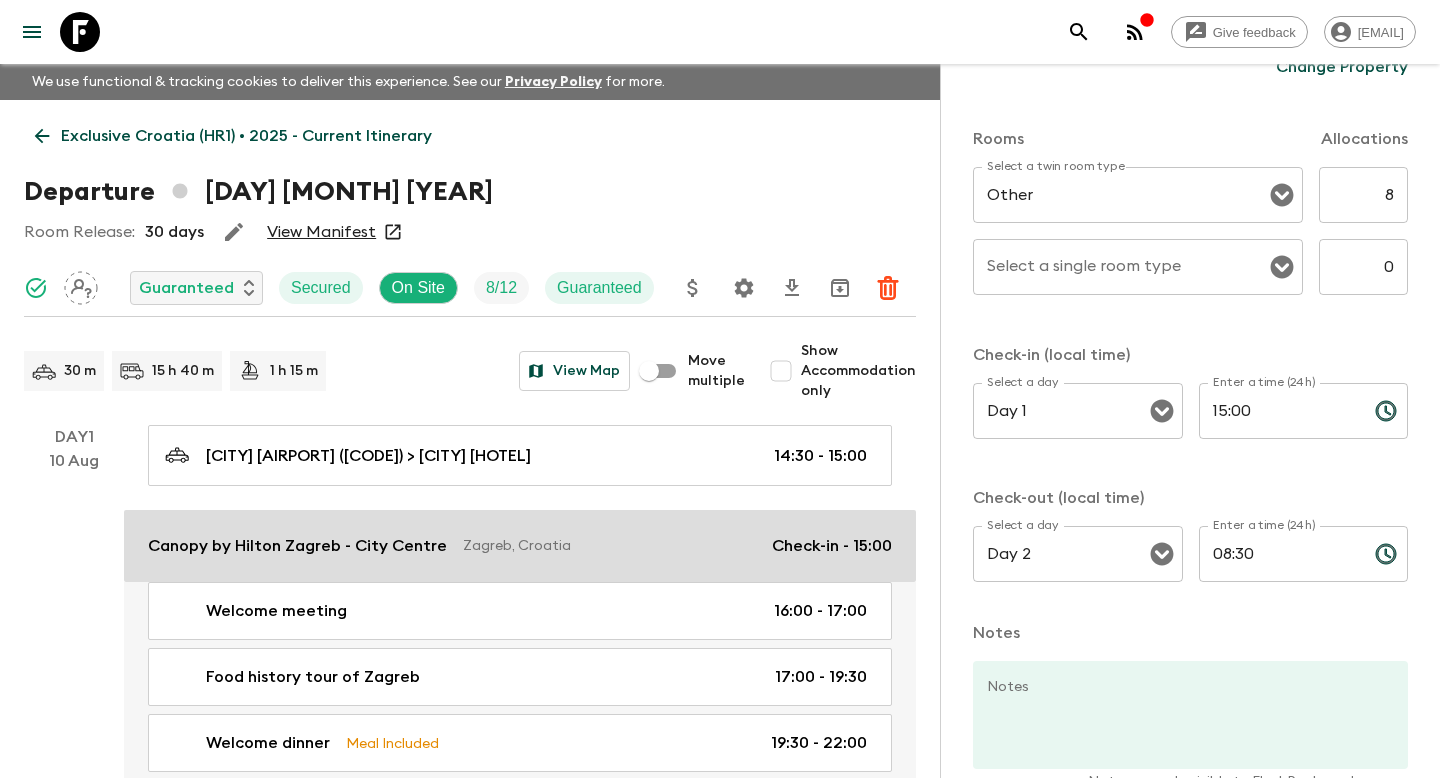 click on "Canopy by Hilton Zagreb - City Centre" at bounding box center [297, 546] 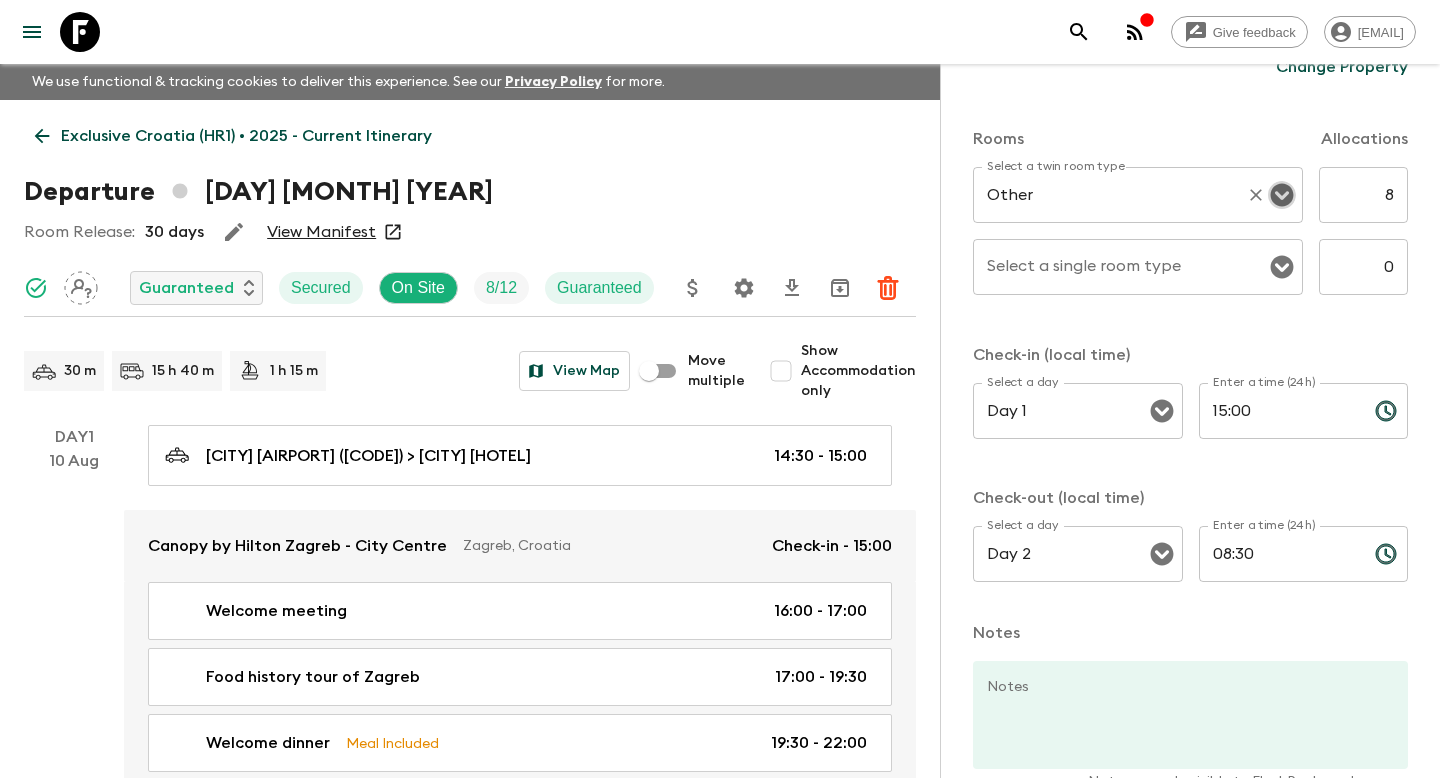 click 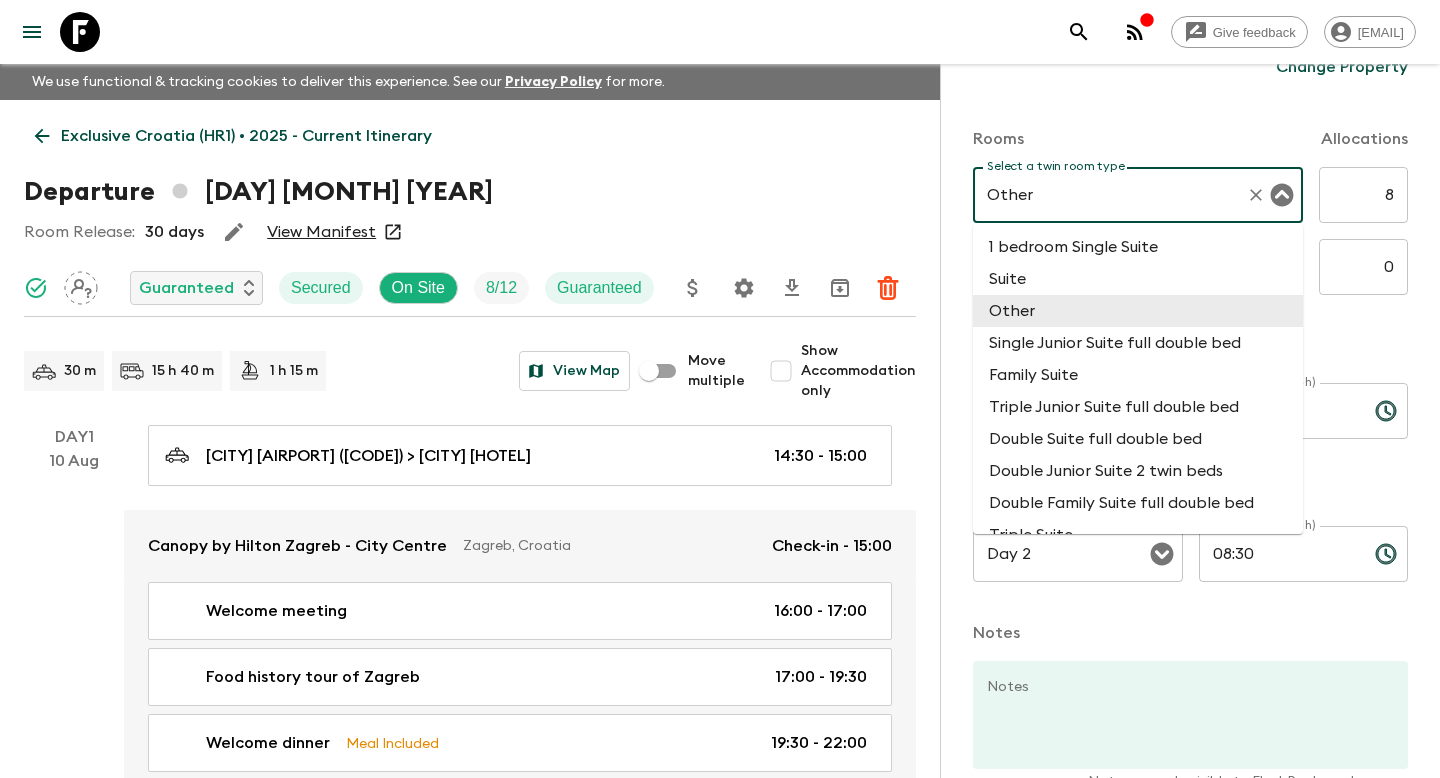 click on "Rooms Allocations" at bounding box center [1190, 127] 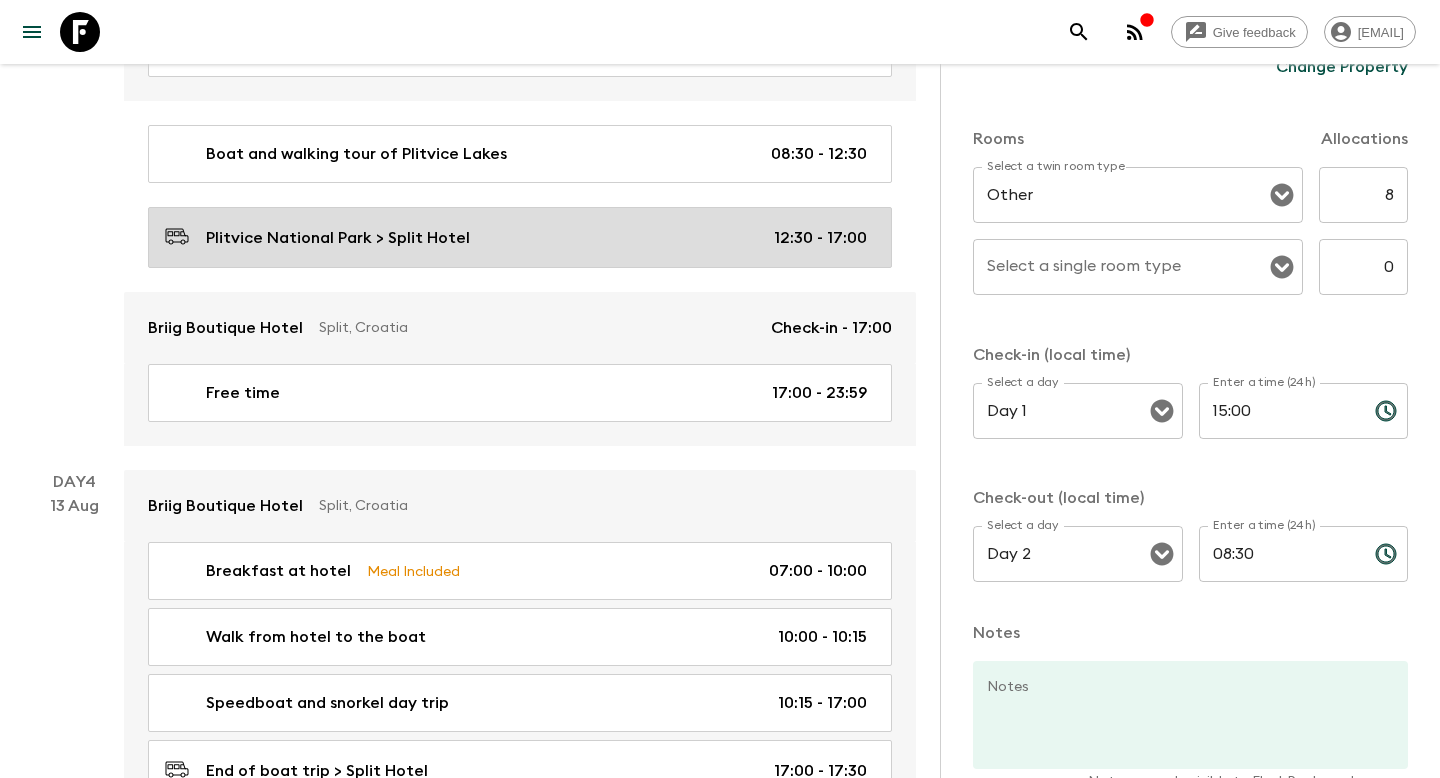 scroll, scrollTop: 1716, scrollLeft: 0, axis: vertical 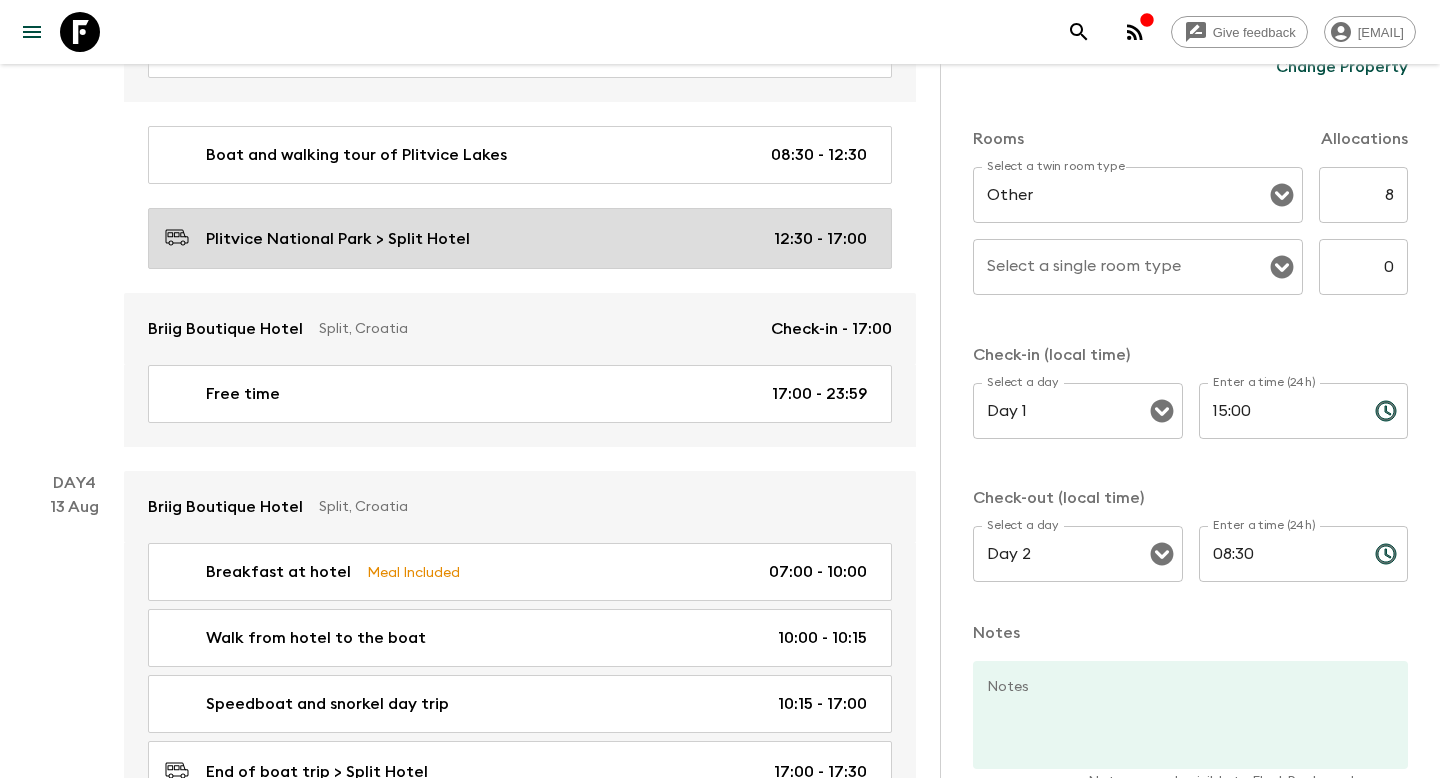 click on "[CITY] [PARK] > [CITY] [HOTEL] [TIME] - [TIME]" at bounding box center [516, 238] 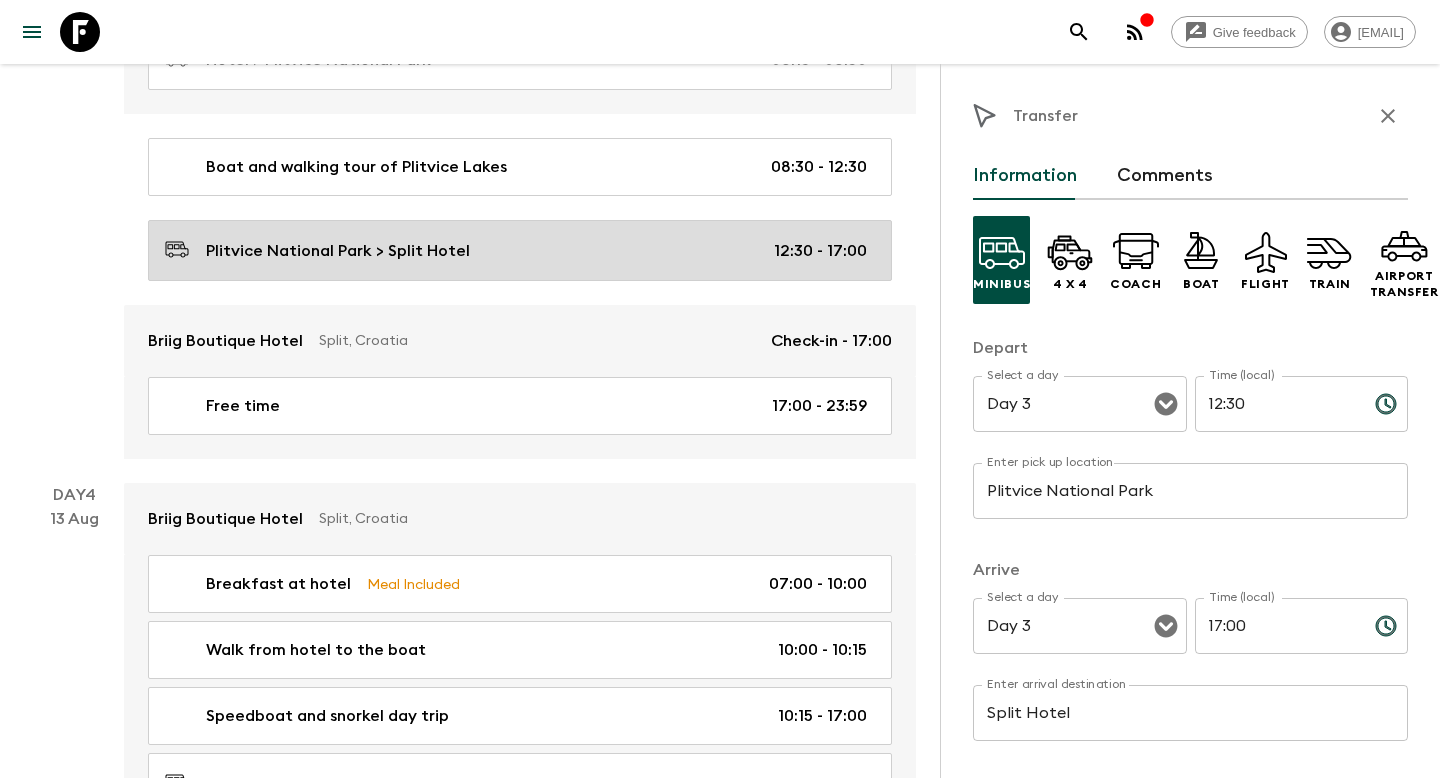 scroll, scrollTop: 1702, scrollLeft: 0, axis: vertical 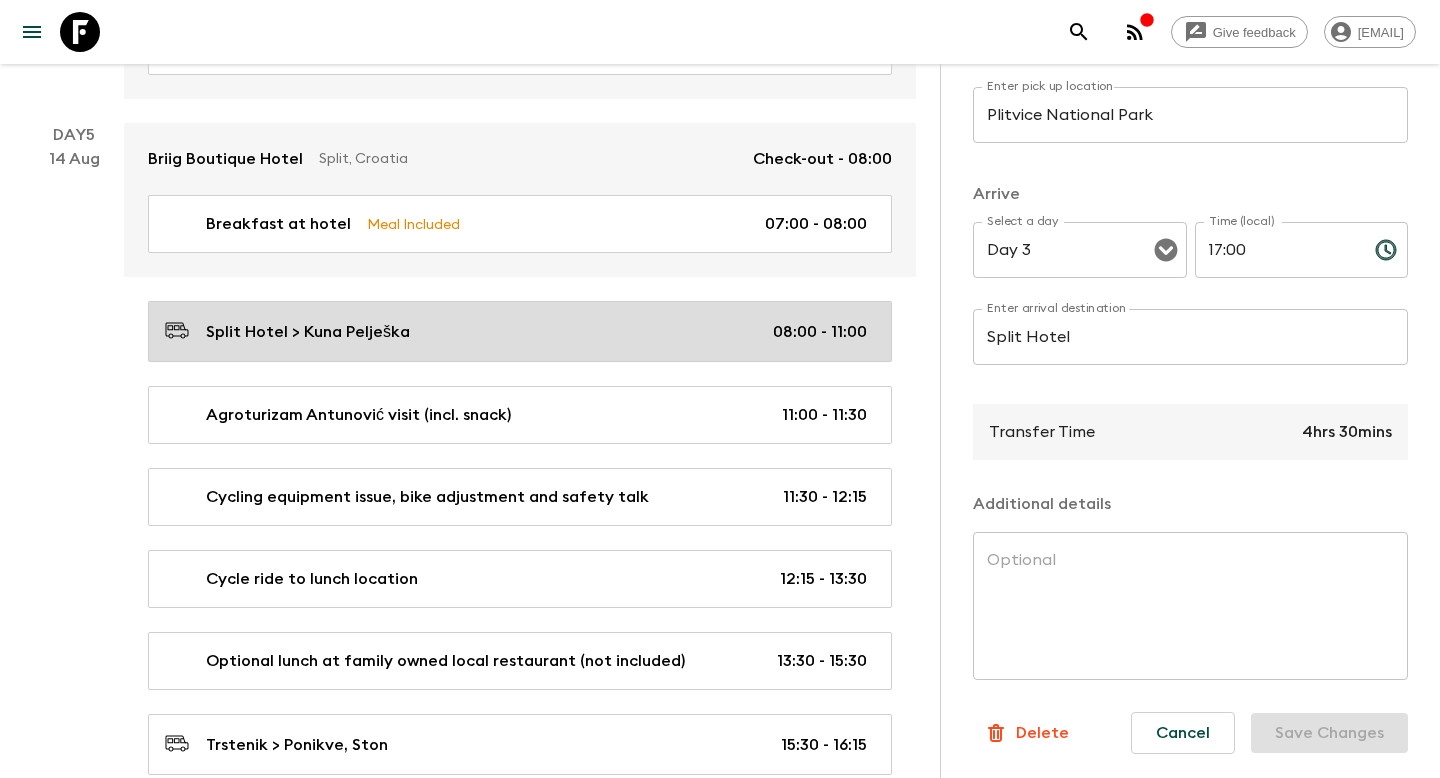 click on "[CITY] [HOTEL] > [CITY] [TIME] - [TIME]" at bounding box center (516, 331) 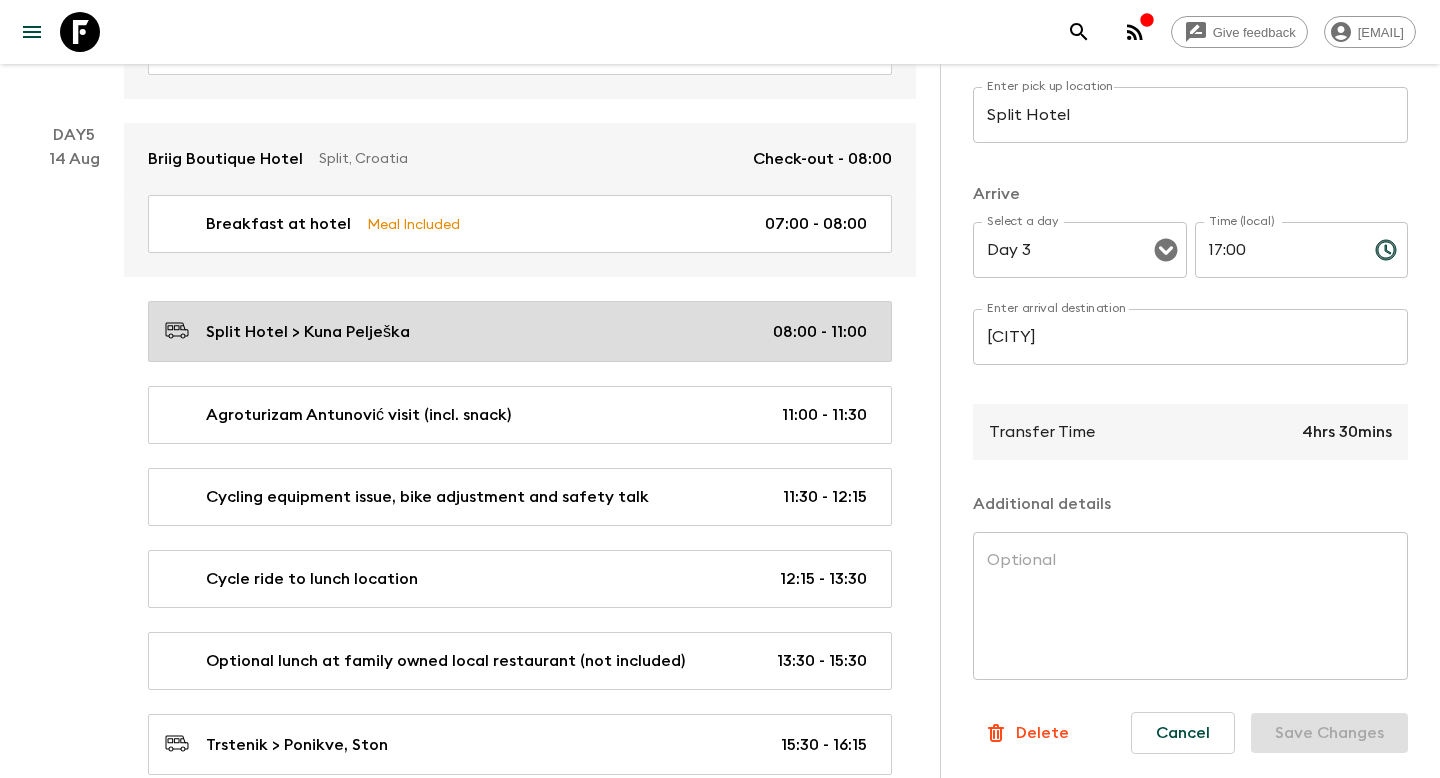 type on "Day 5" 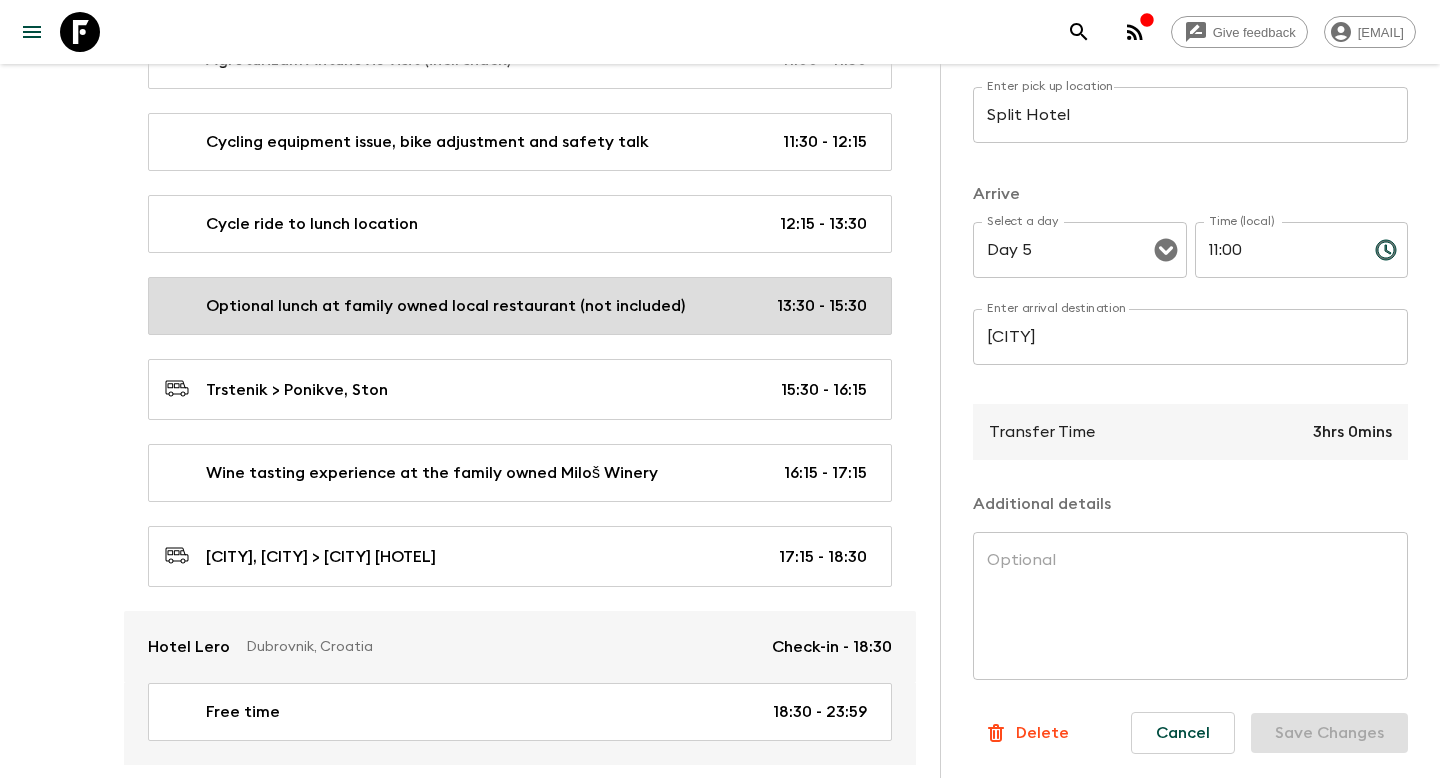 scroll, scrollTop: 2899, scrollLeft: 0, axis: vertical 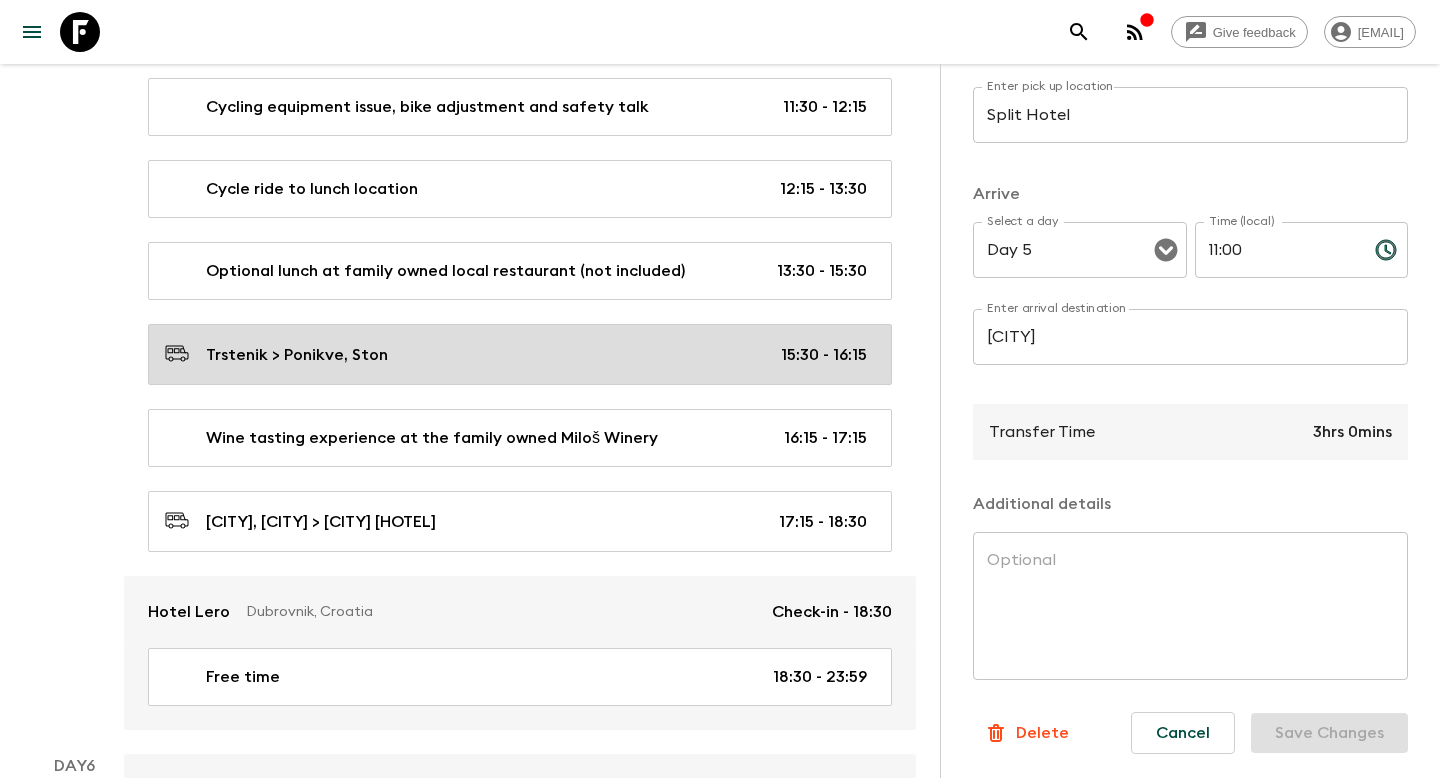 click on "[CITY] > [CITY], [CITY] [TIME] - [TIME]" at bounding box center [516, 354] 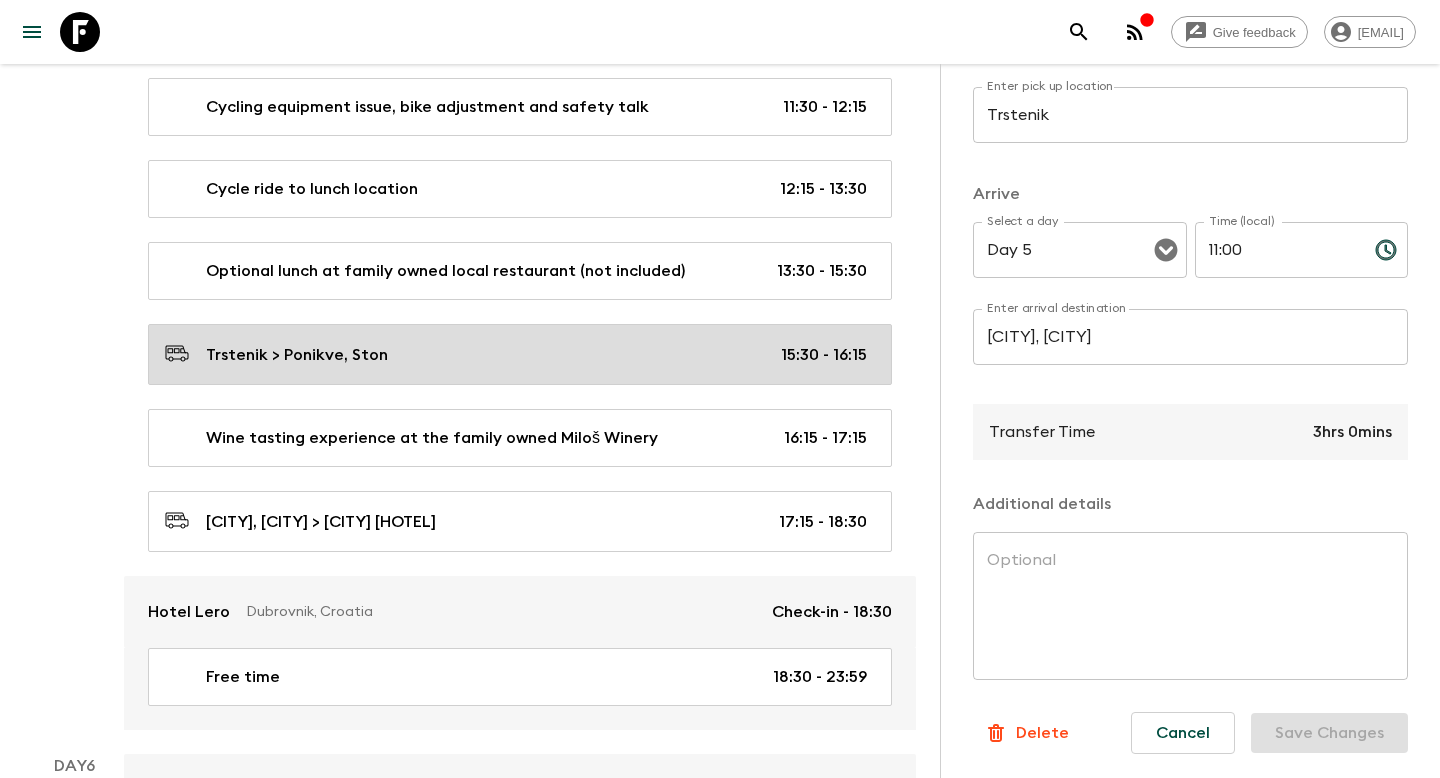 type on "15:30" 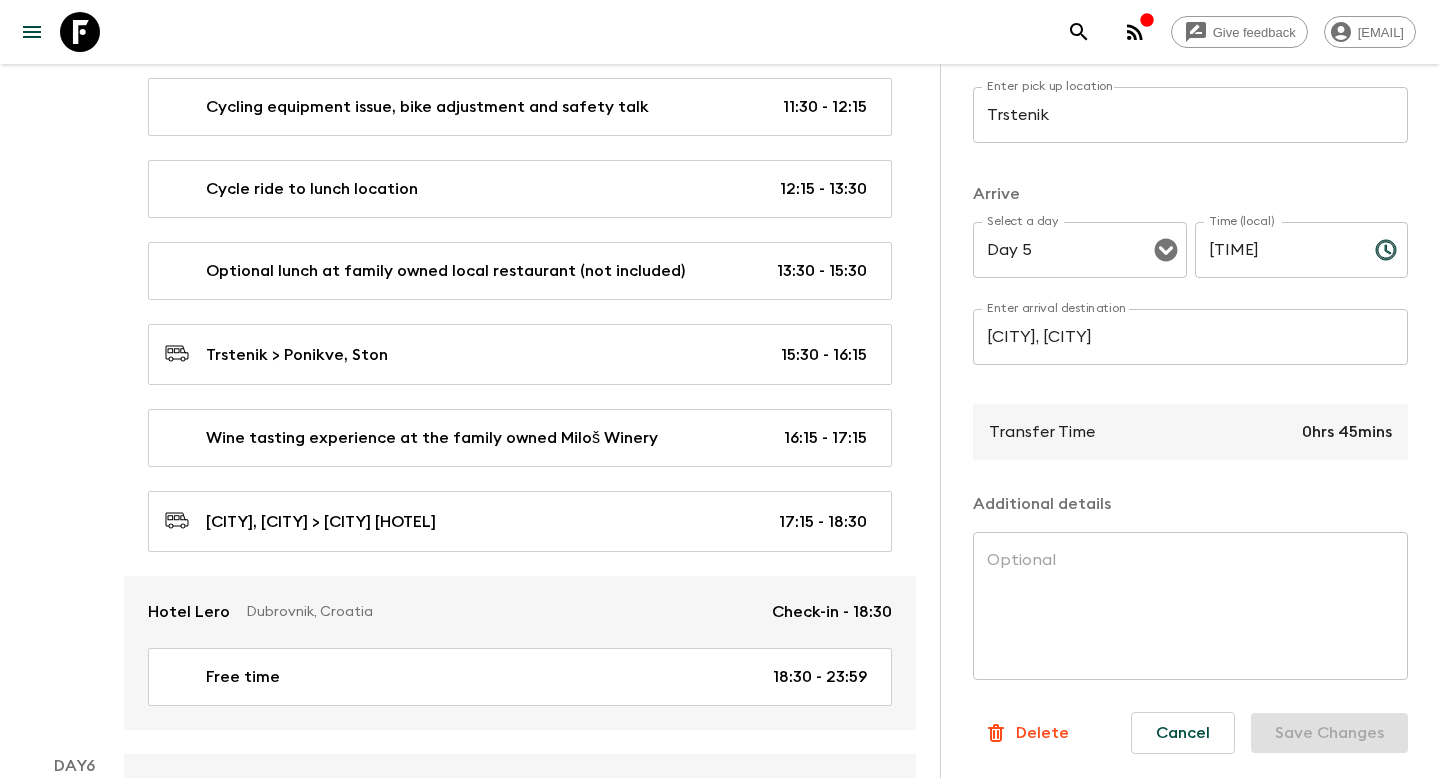 scroll, scrollTop: 3023, scrollLeft: 0, axis: vertical 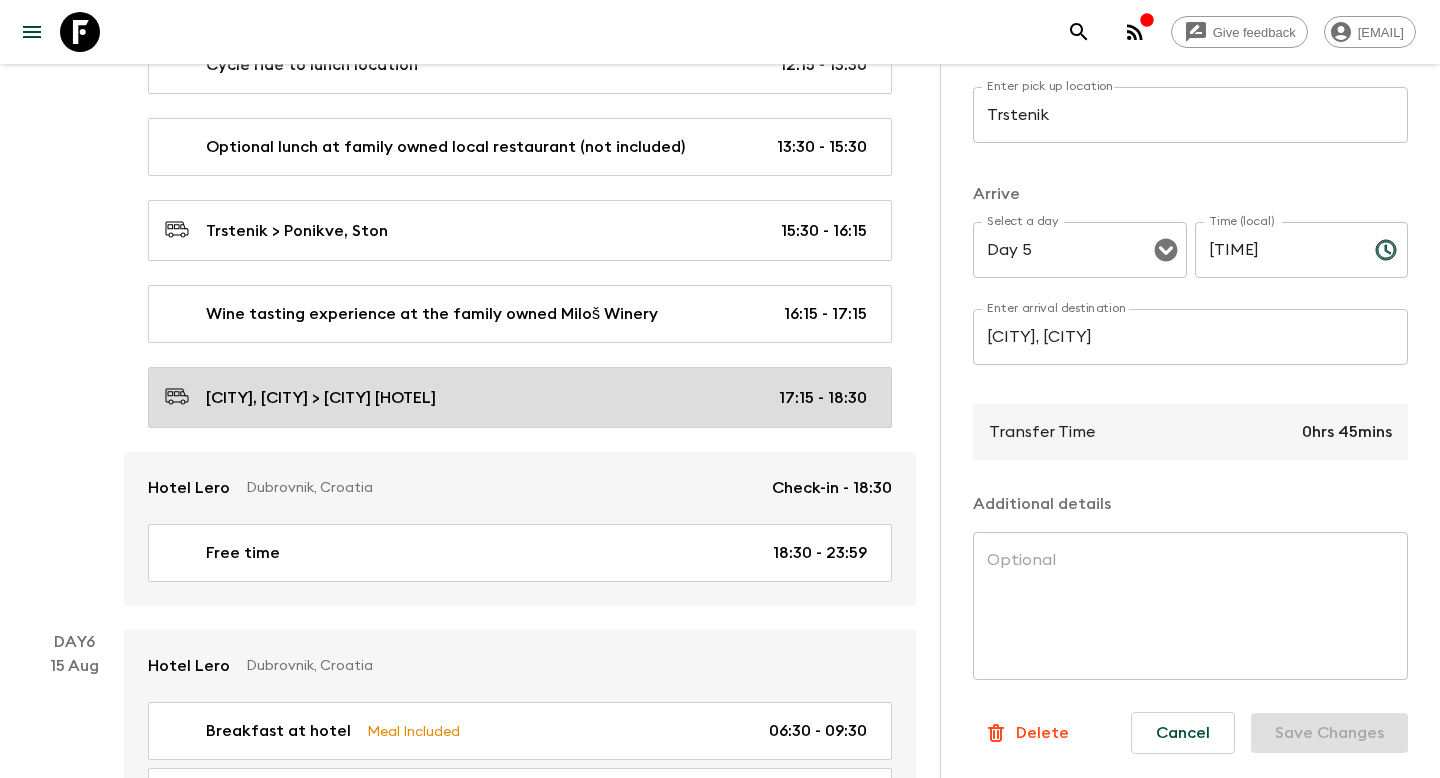 click on "[CITY], [CITY] > [CITY] [HOTEL] [TIME] - [TIME]" at bounding box center [516, 397] 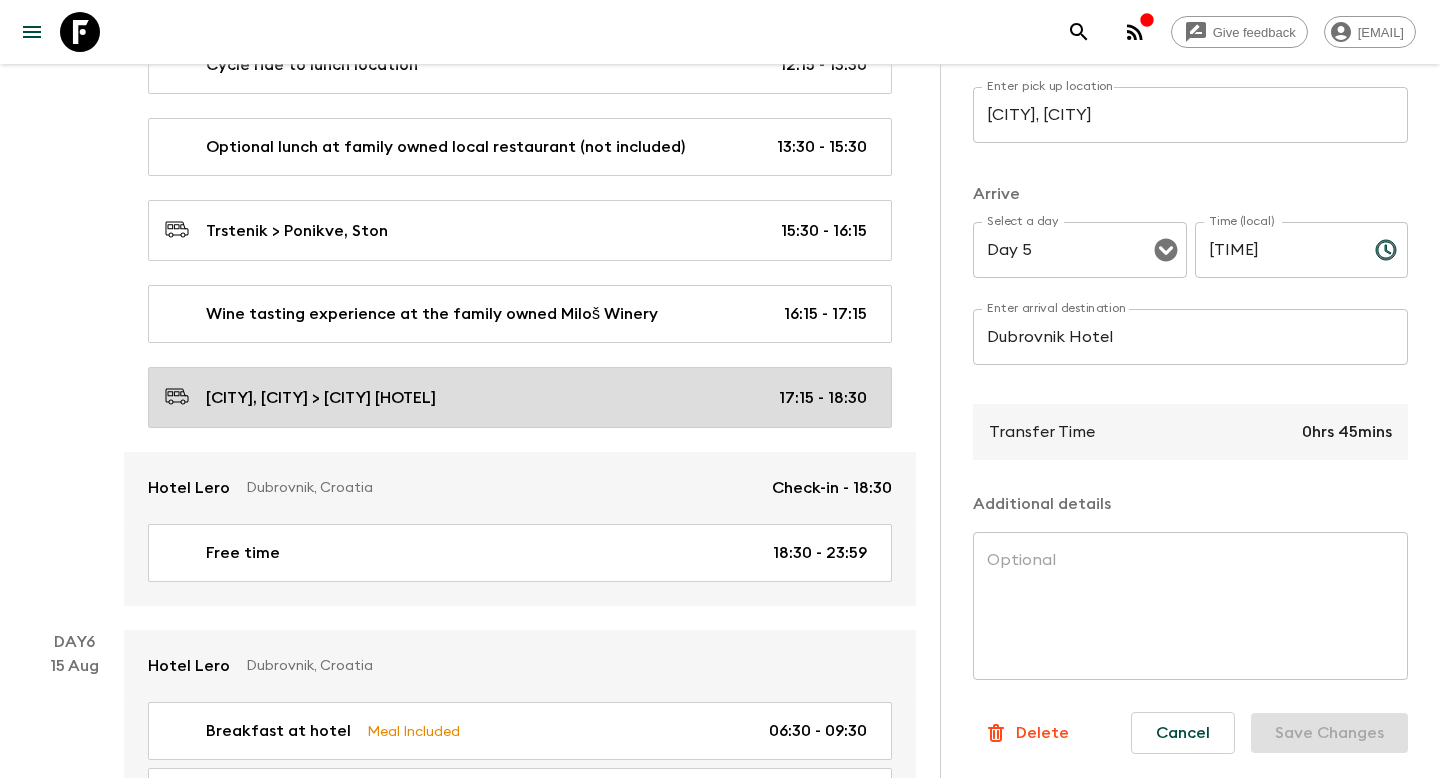 type on "[TIME]" 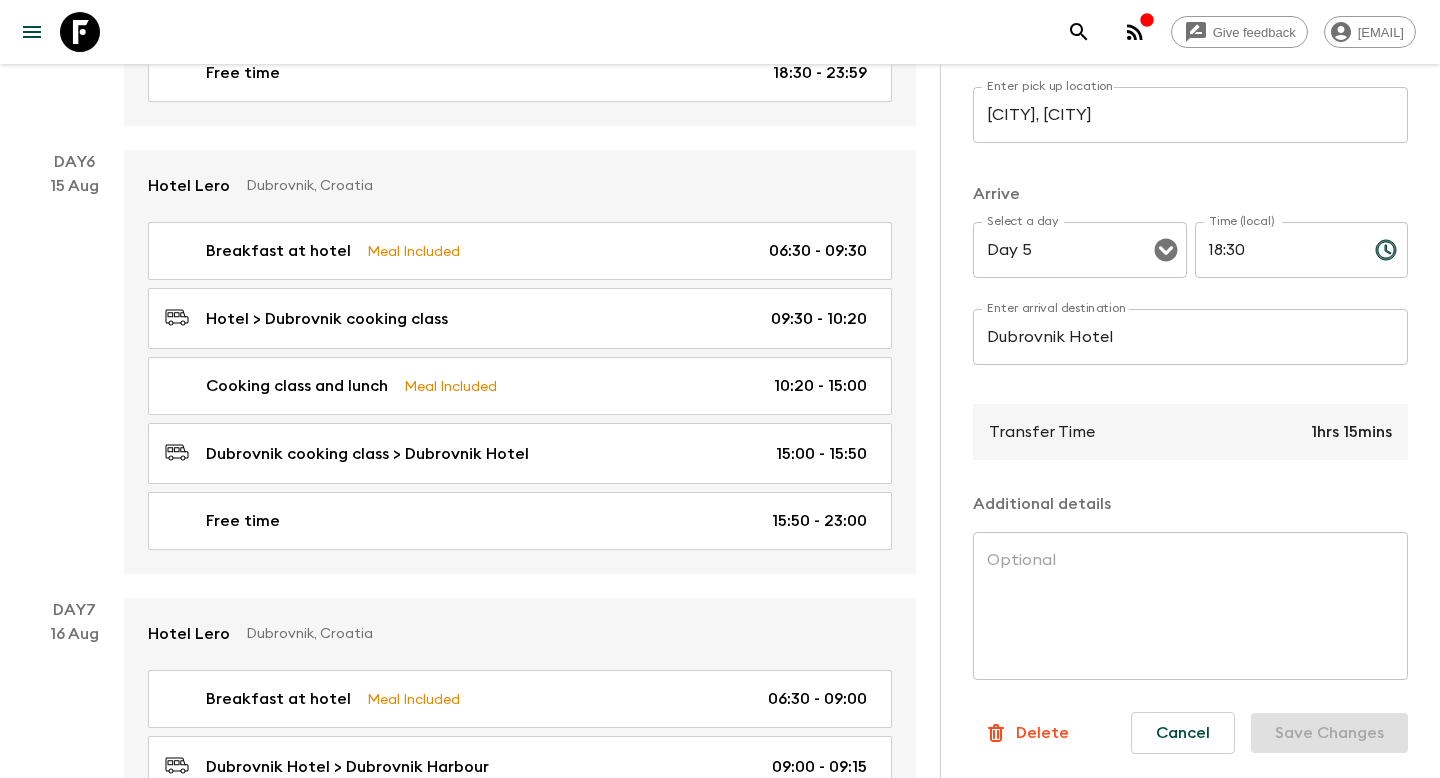 scroll, scrollTop: 3518, scrollLeft: 0, axis: vertical 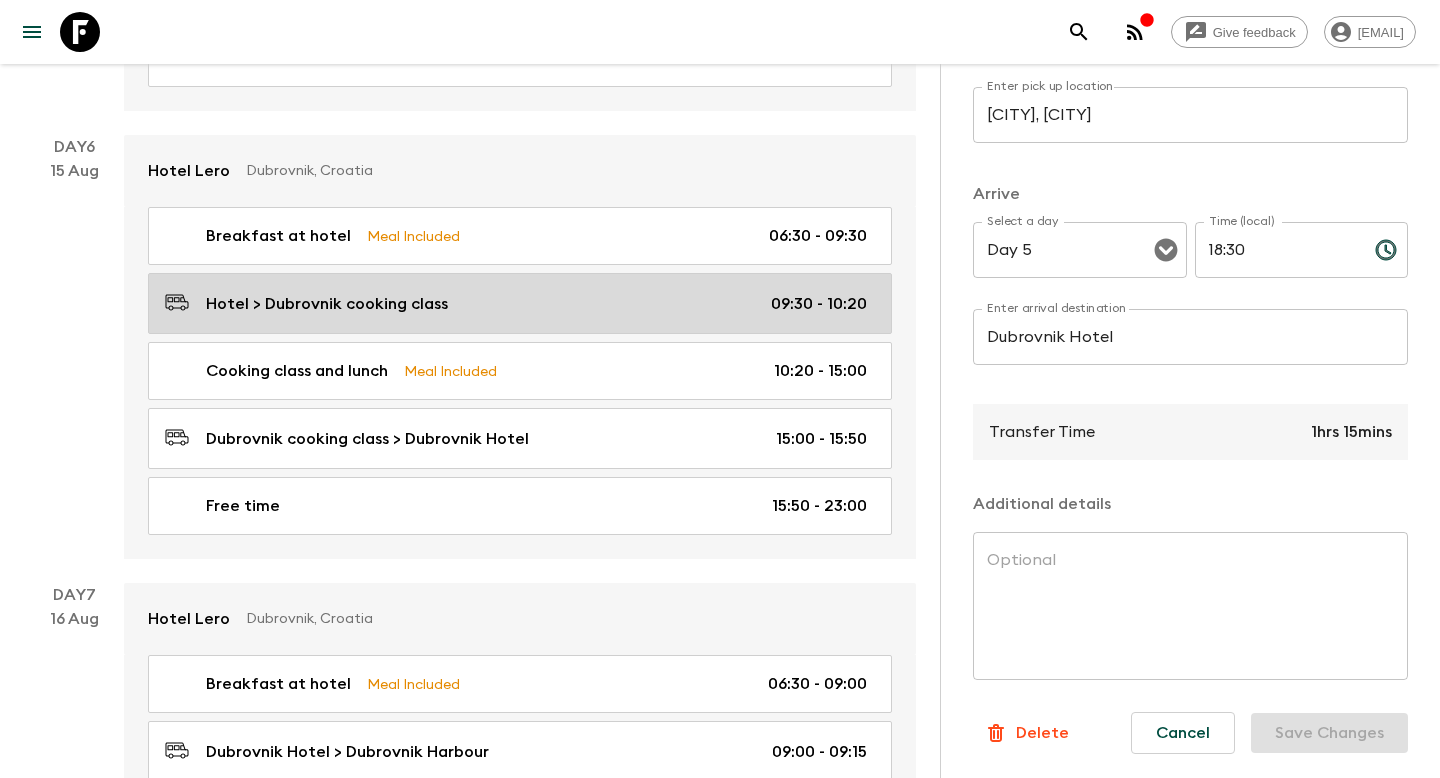 click on "[CITY] [ACTIVITY] > [CITY] [ACTIVITY] [TIME] - [TIME]" at bounding box center [516, 303] 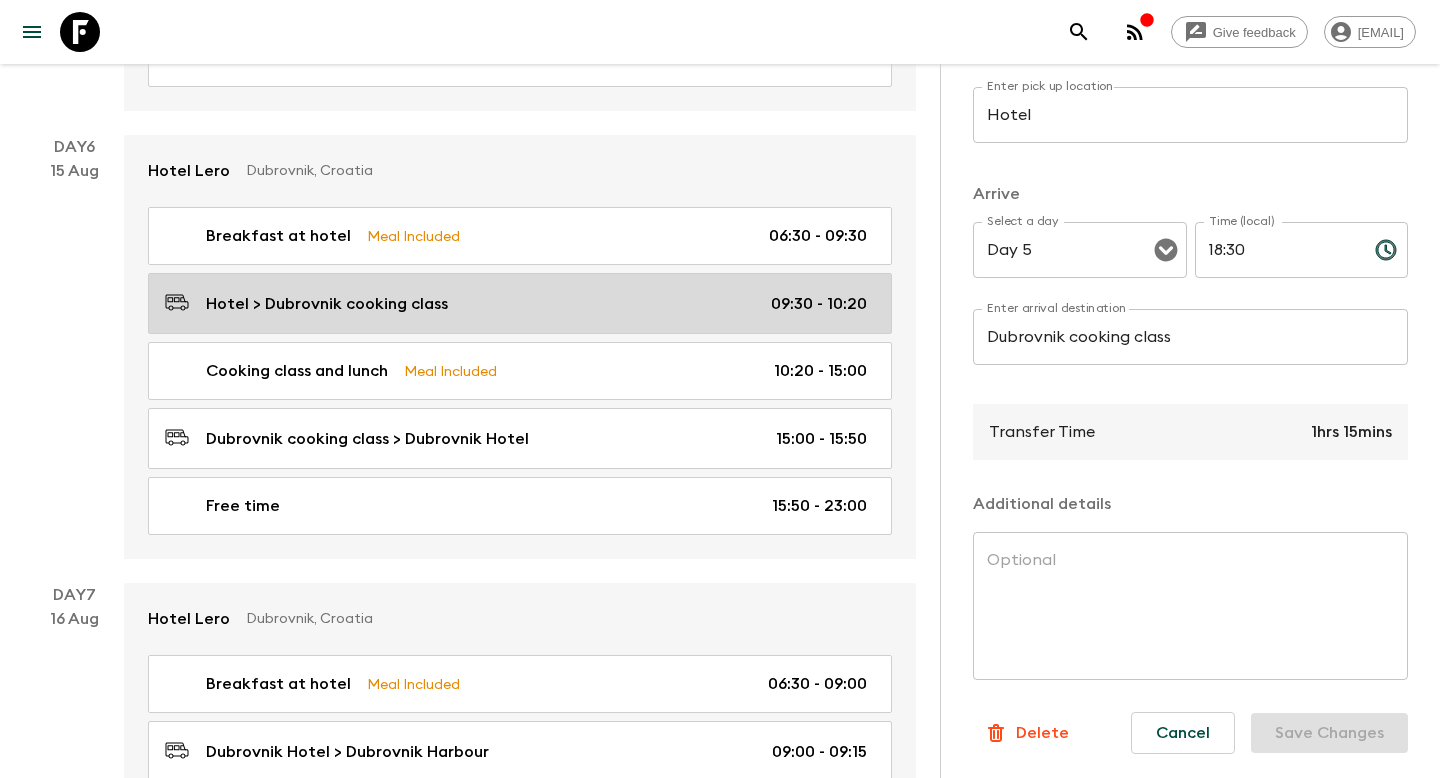 type on "Day 6" 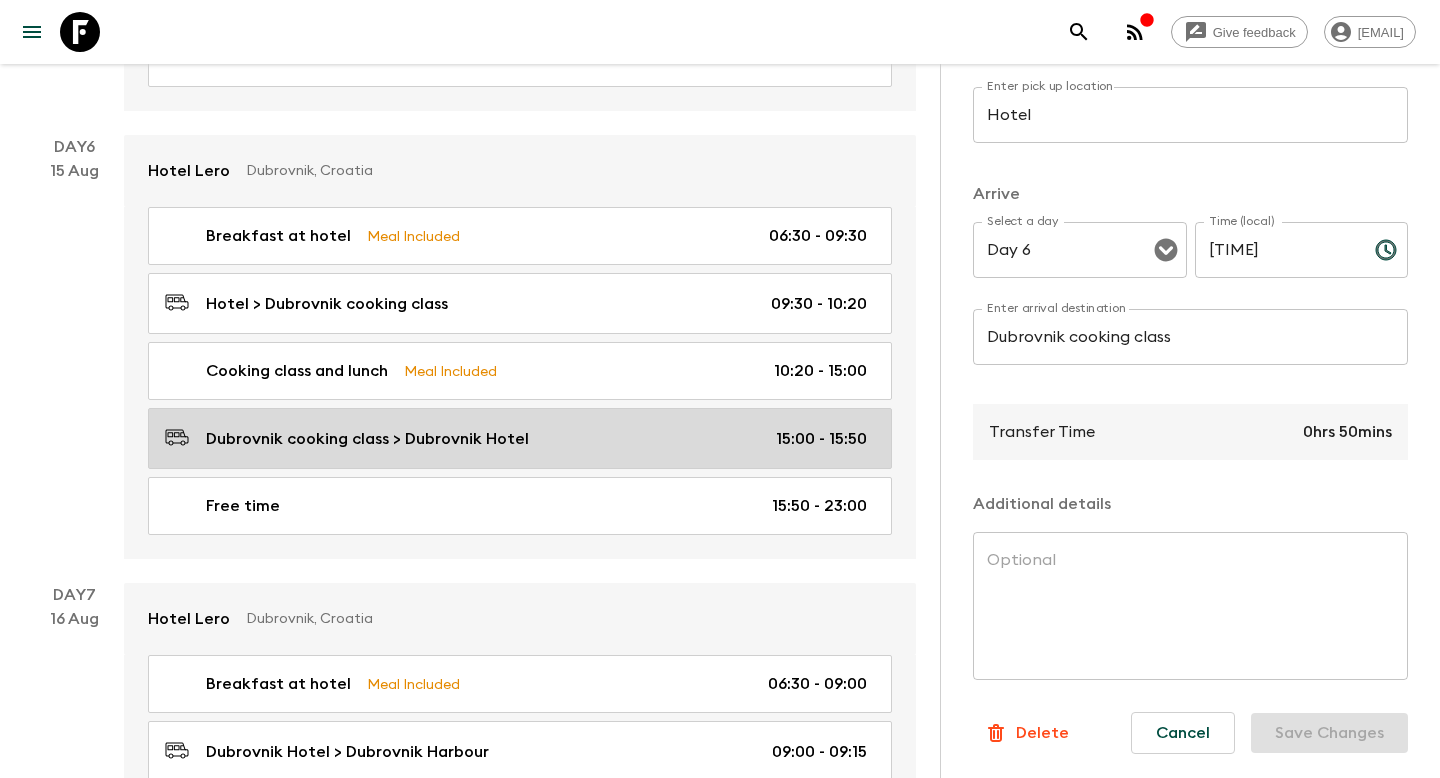 click on "Dubrovnik cooking class > Dubrovnik Hotel" at bounding box center (367, 439) 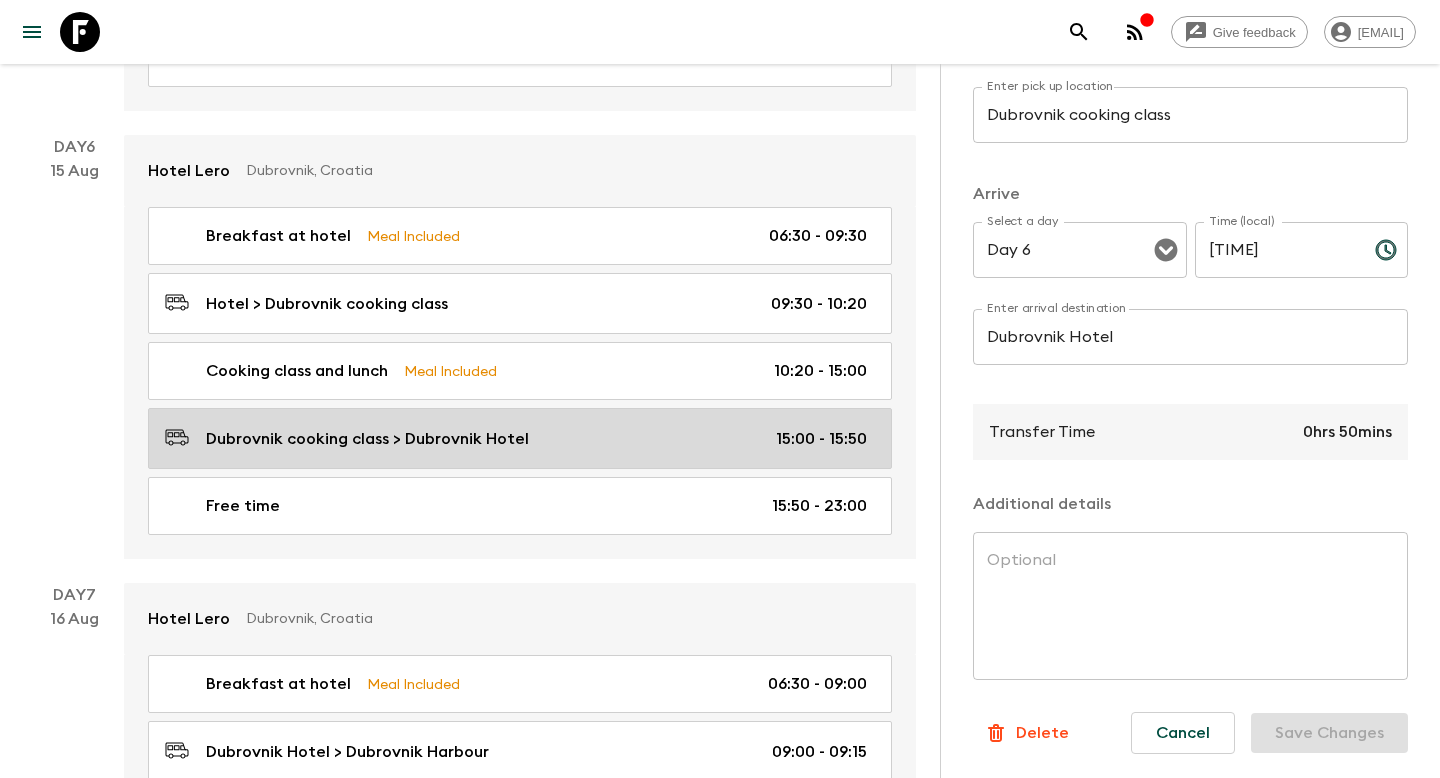 type on "15:00" 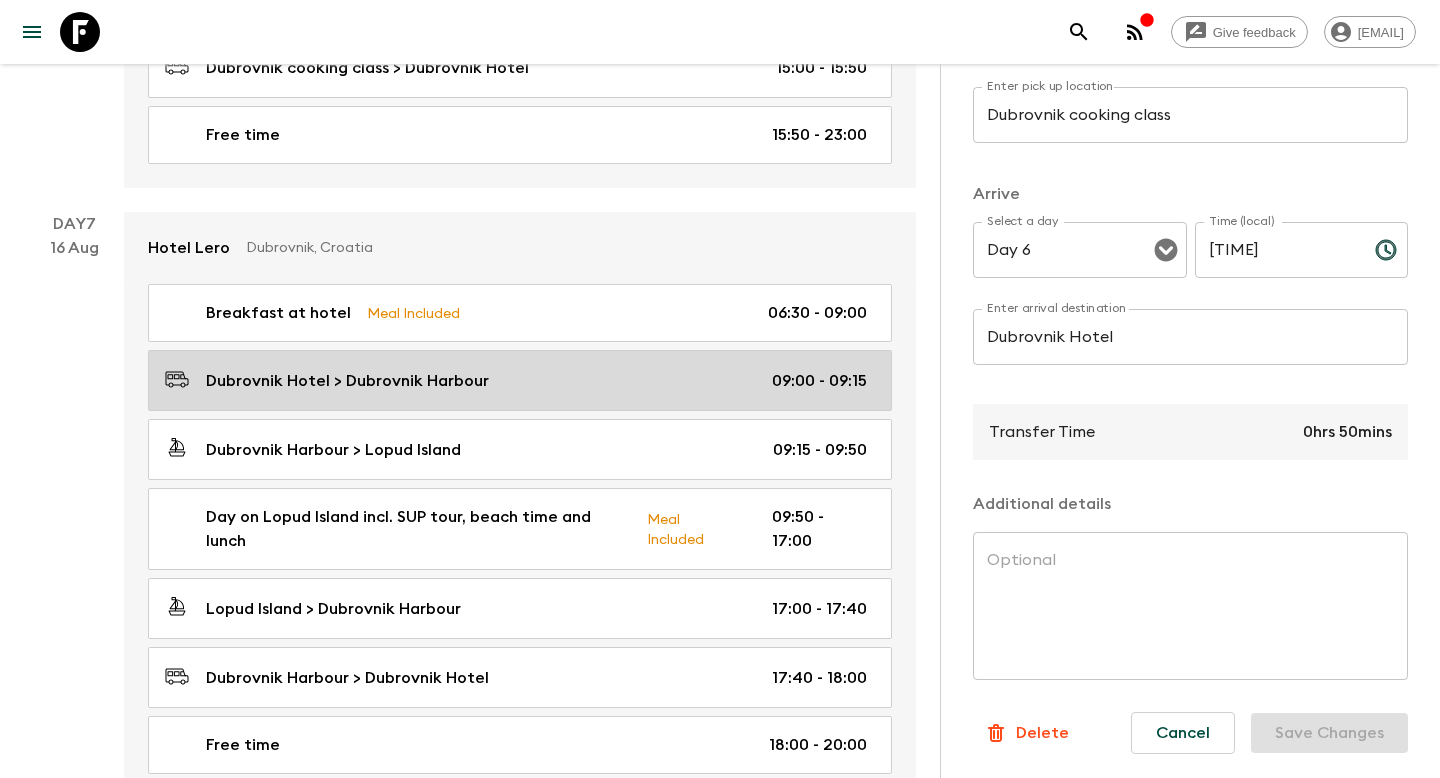 click on "[CITY] [HARBOUR] > [CITY] [HOTEL] [TIME] - [TIME]" at bounding box center [516, 380] 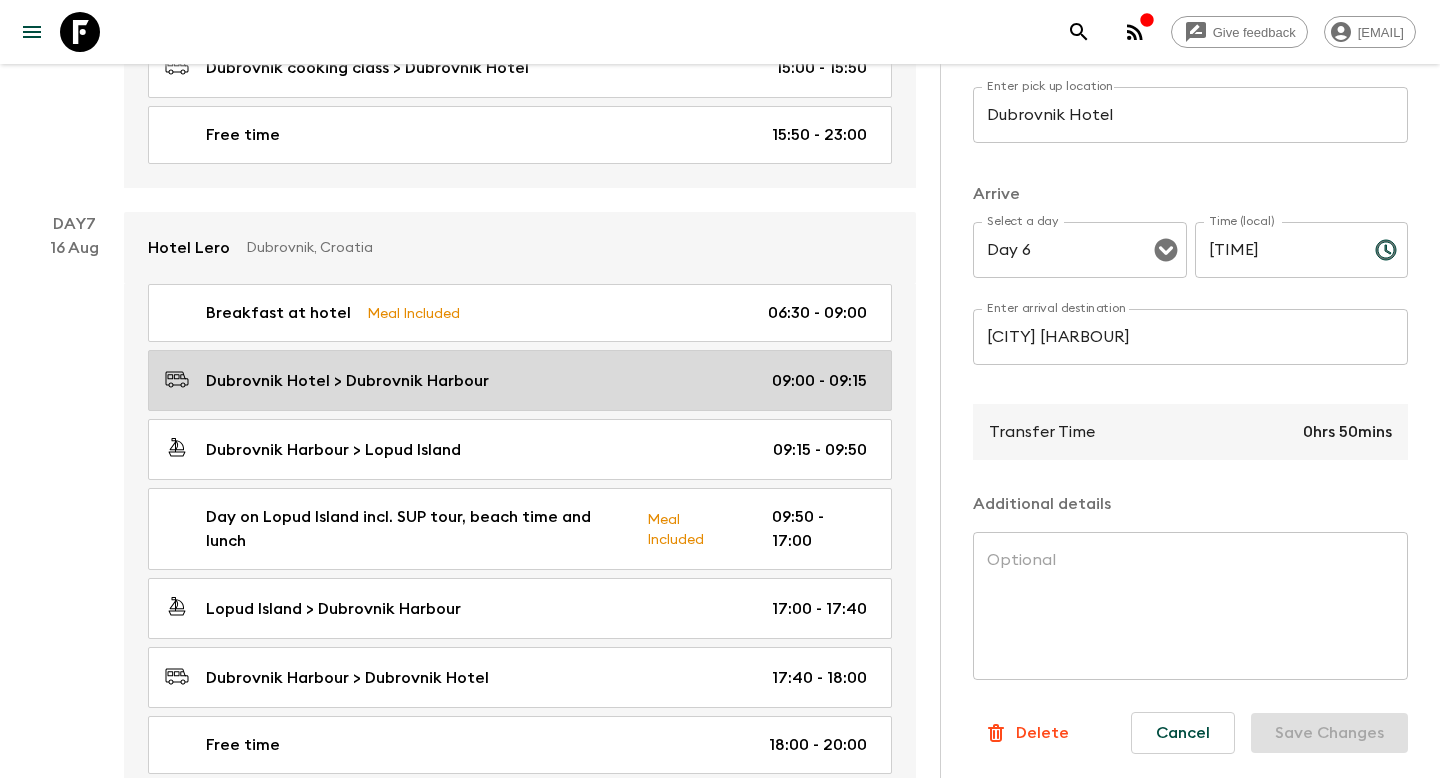 type on "Day 7" 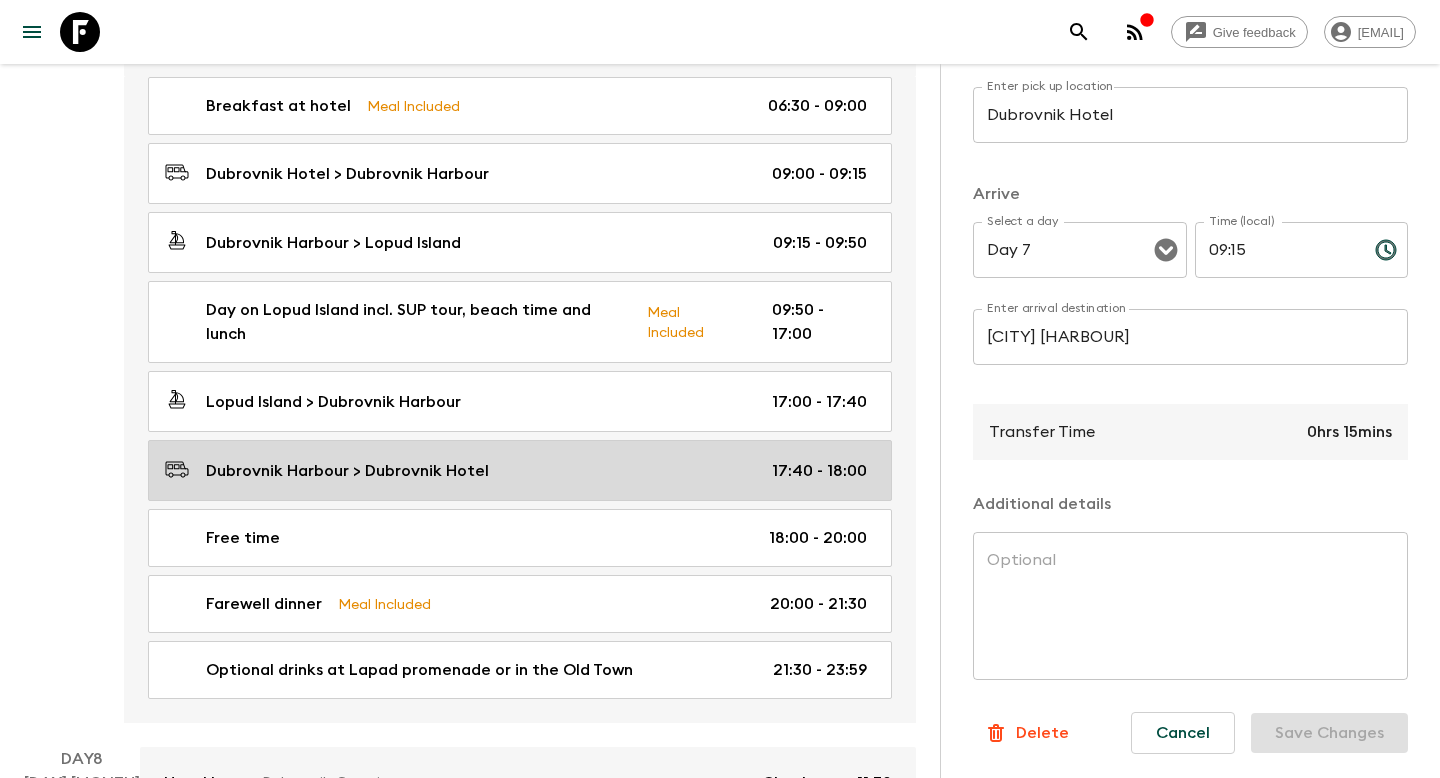 click on "[CITY] [HARBOUR] > [CITY] [HOTEL] [TIME] - [TIME]" at bounding box center [516, 470] 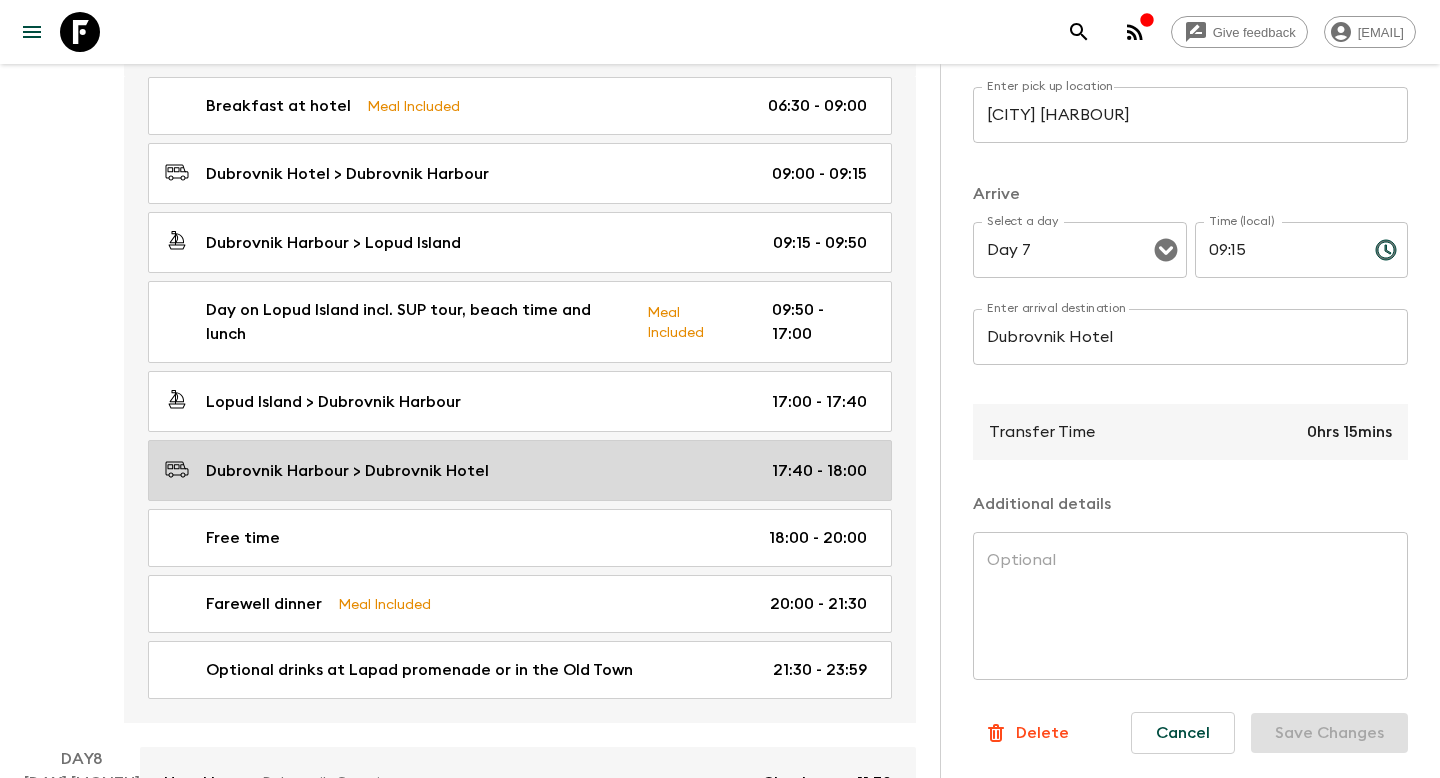 type on "17:40" 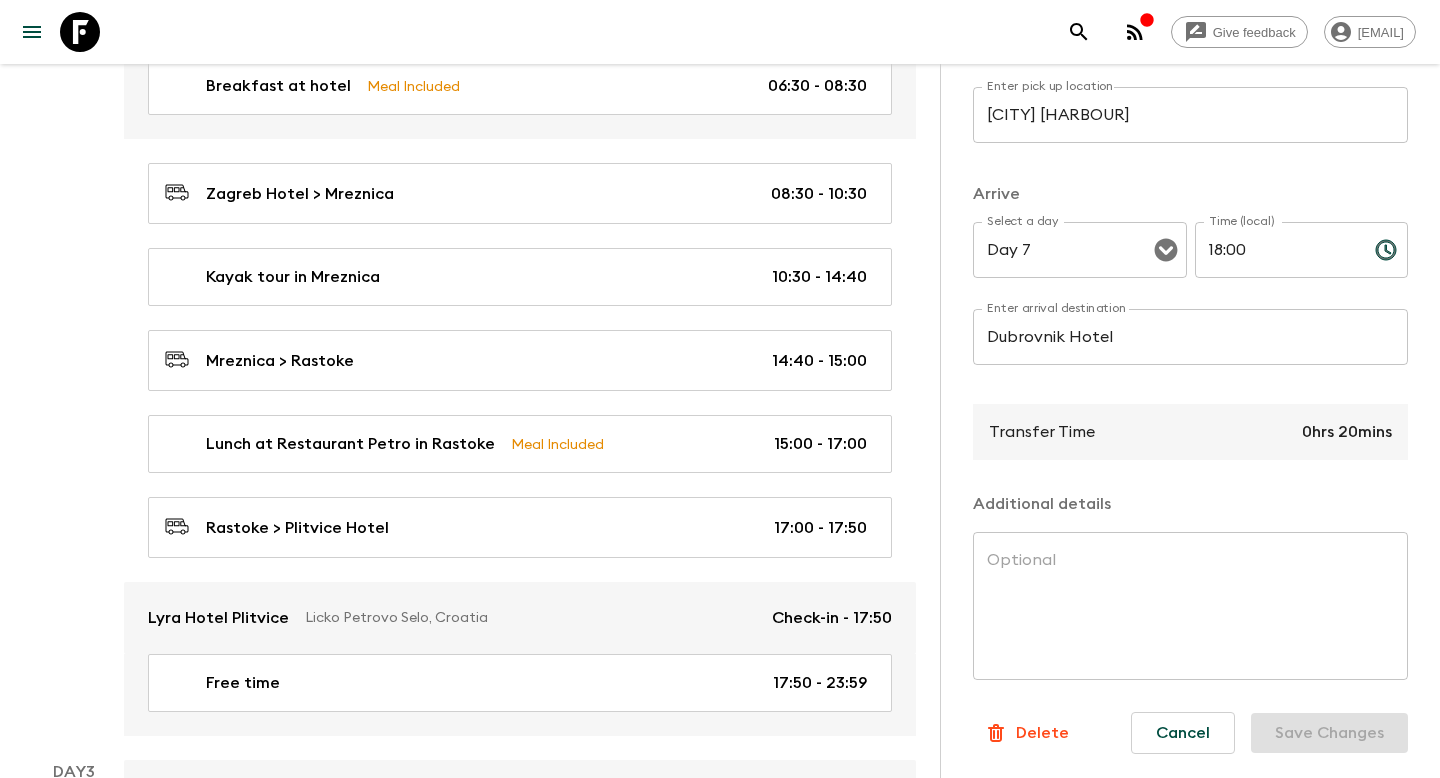 scroll, scrollTop: 0, scrollLeft: 0, axis: both 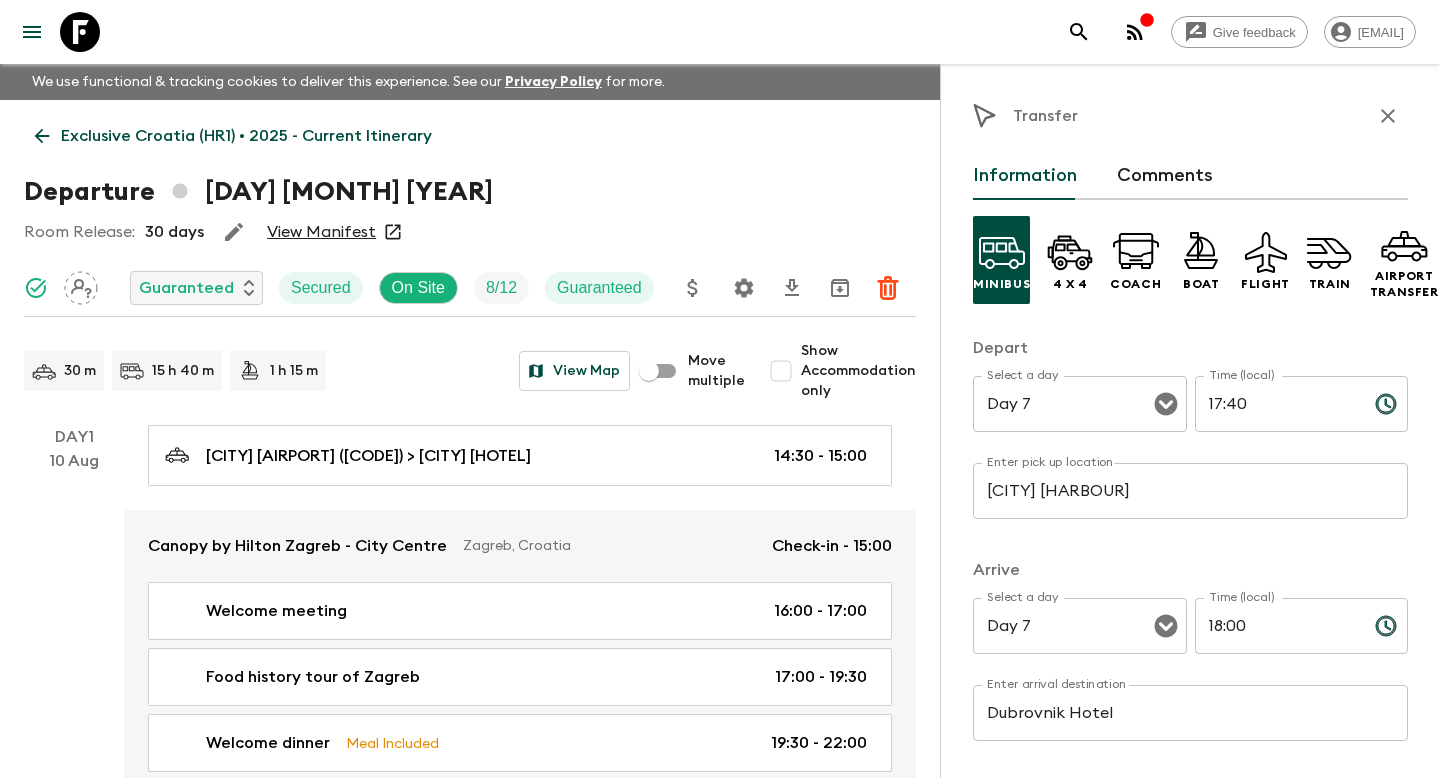 click 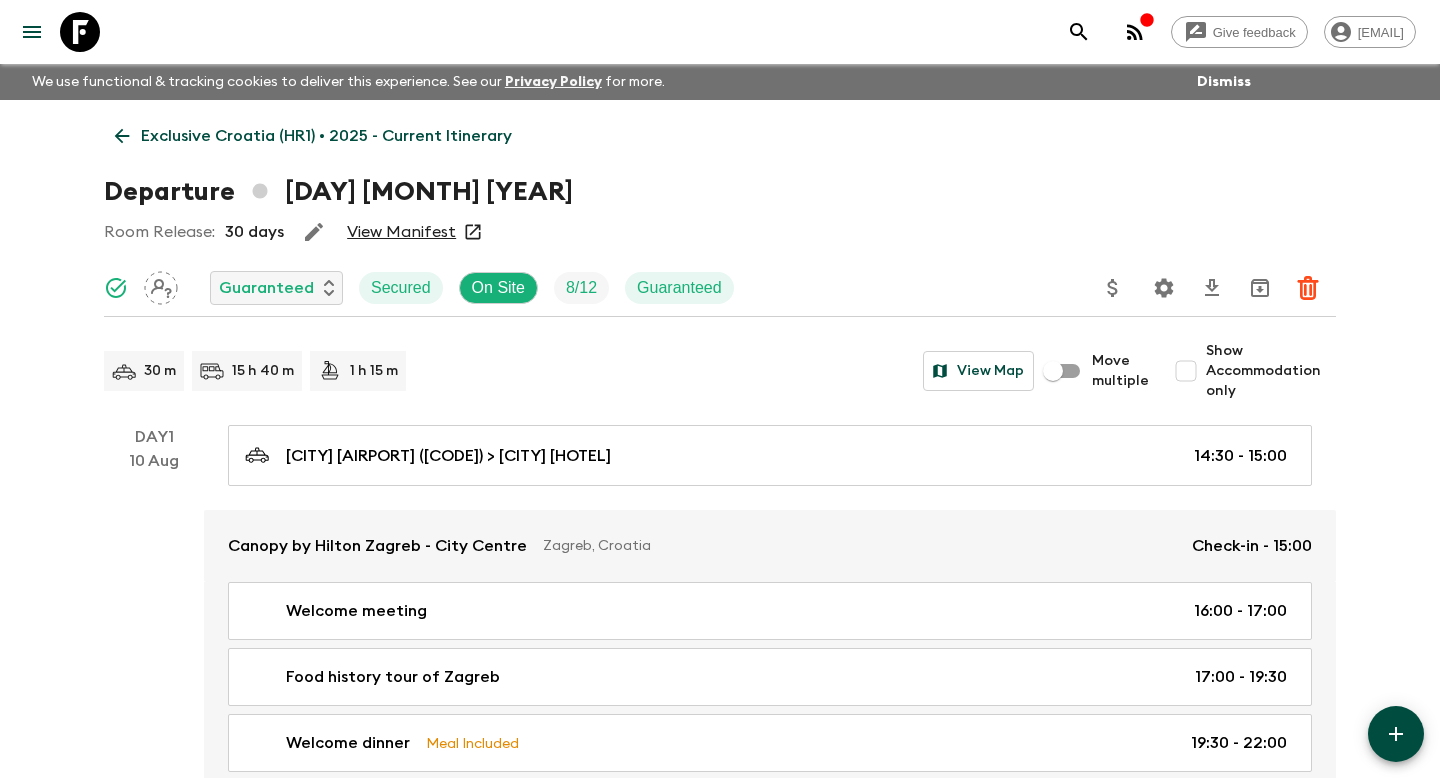 click 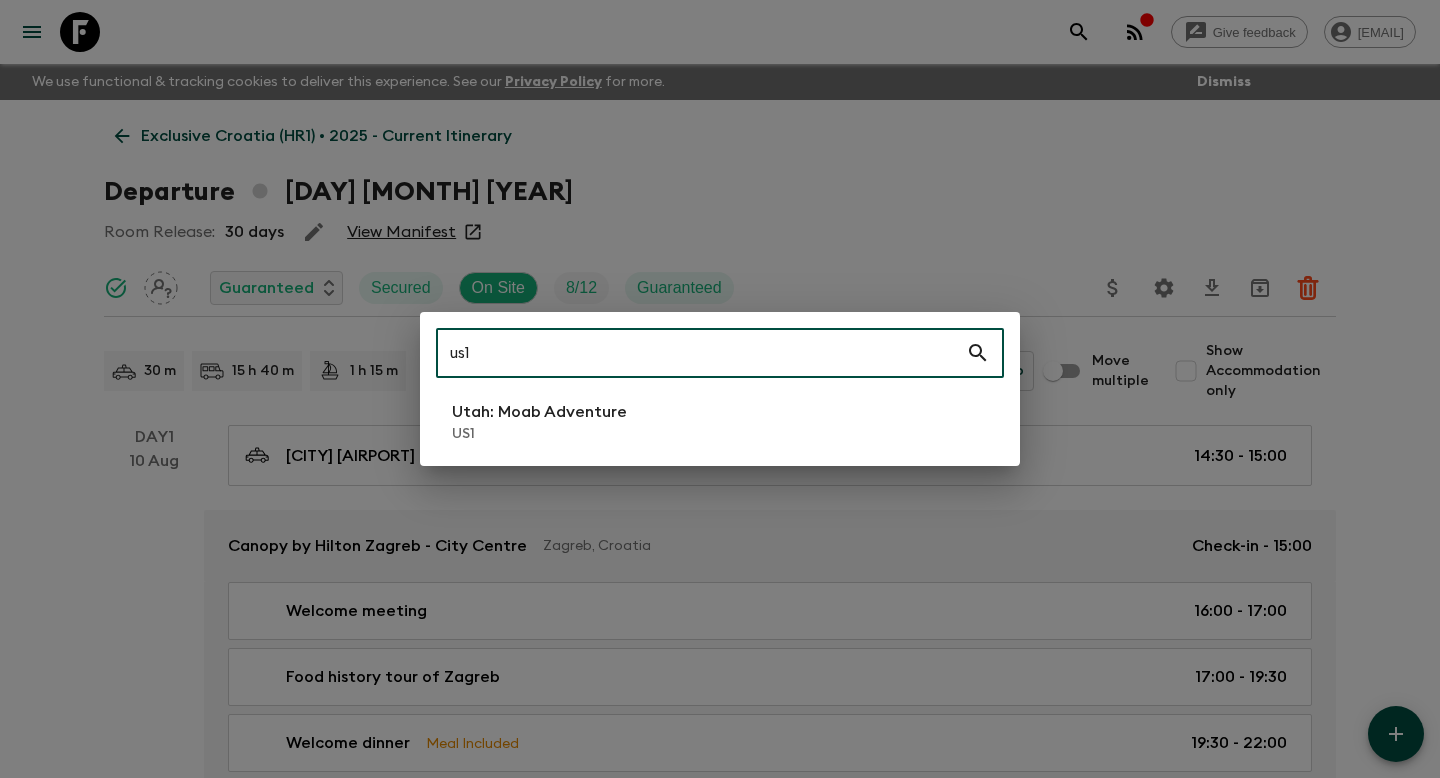 type on "us1" 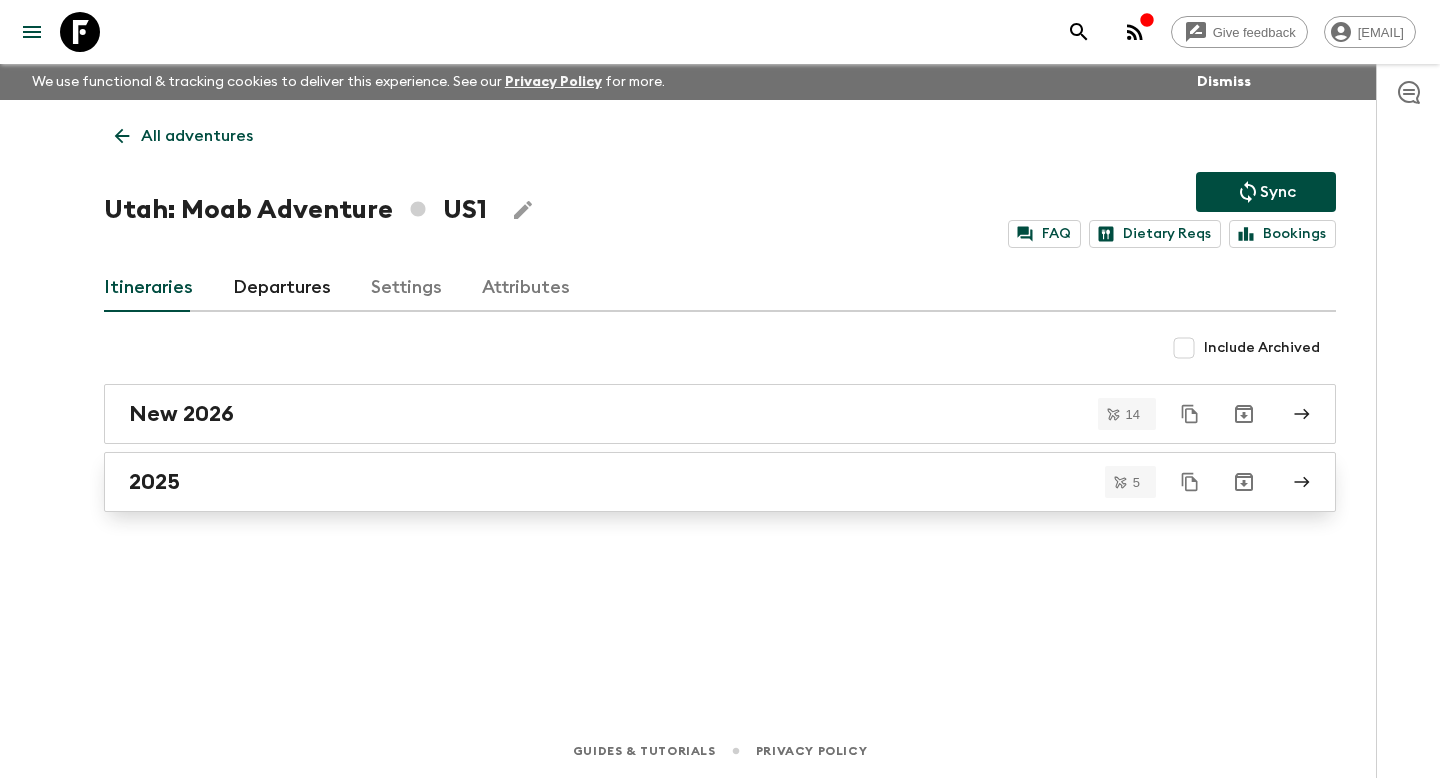 click on "2025" at bounding box center [701, 482] 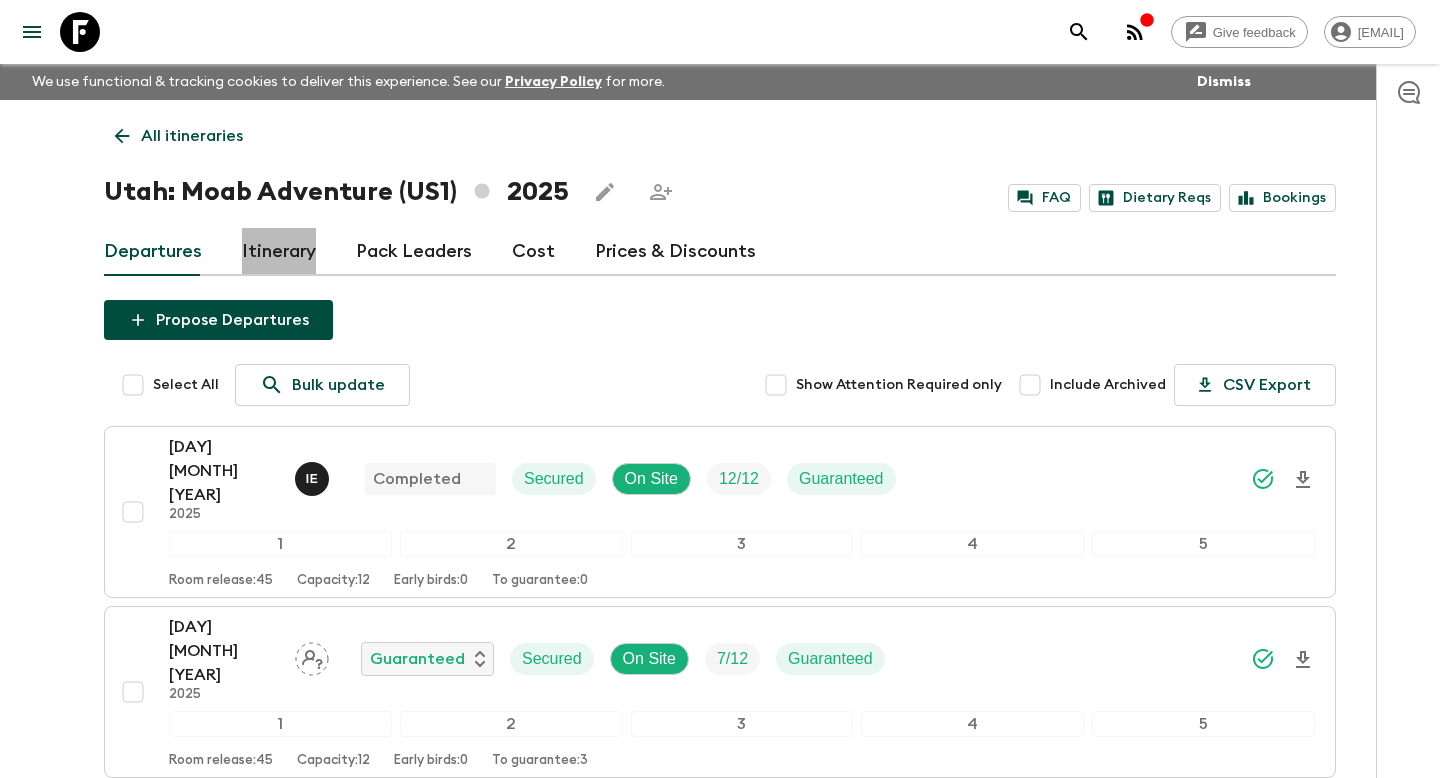 click on "Itinerary" at bounding box center (279, 252) 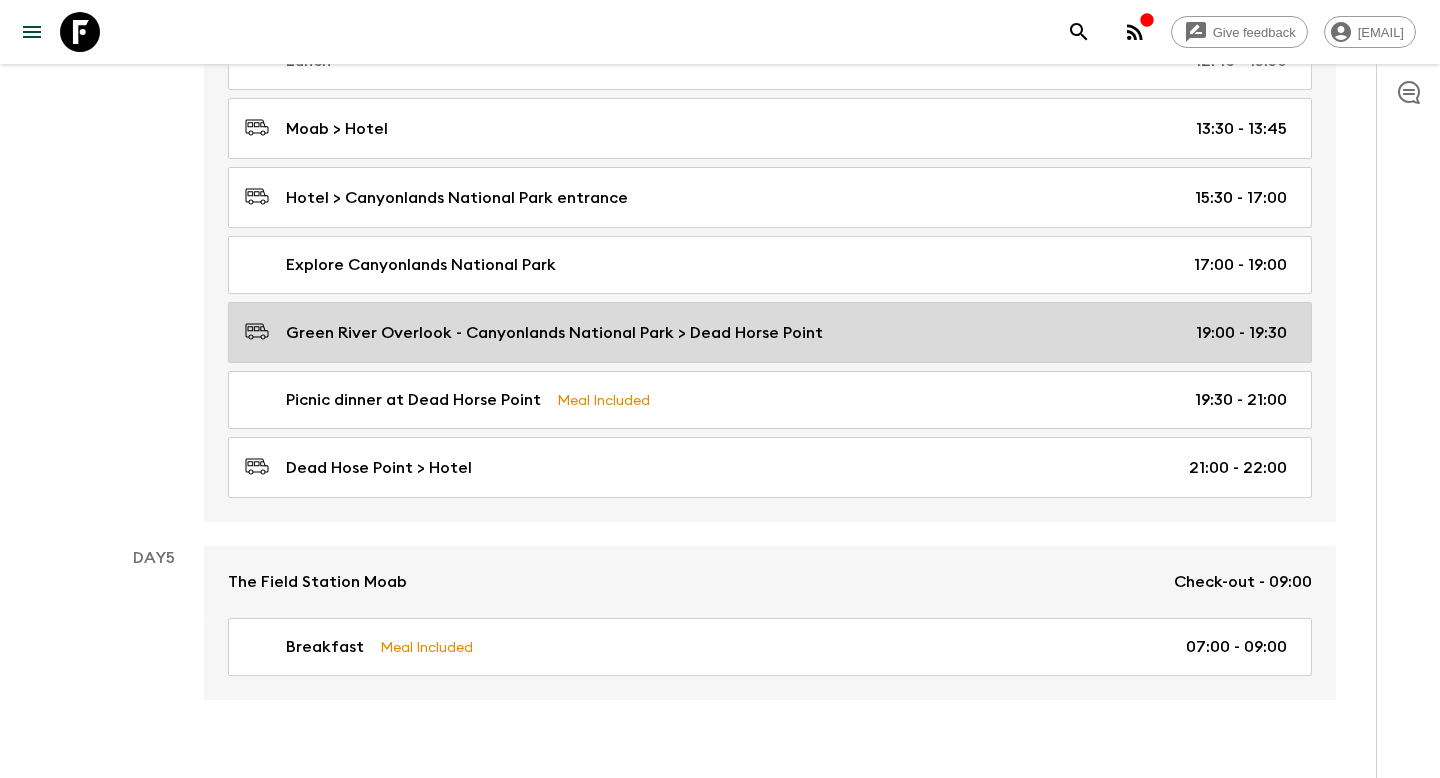 scroll, scrollTop: 2299, scrollLeft: 0, axis: vertical 